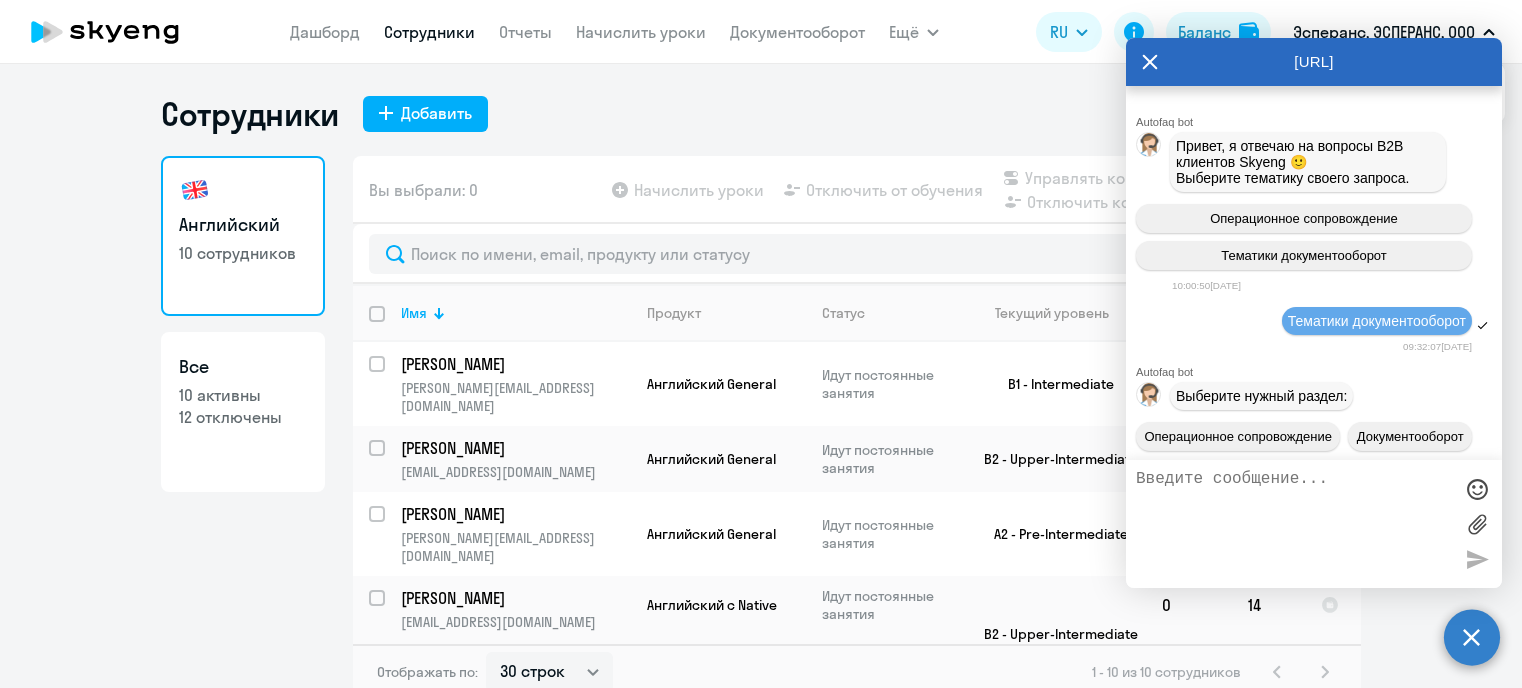 select on "30" 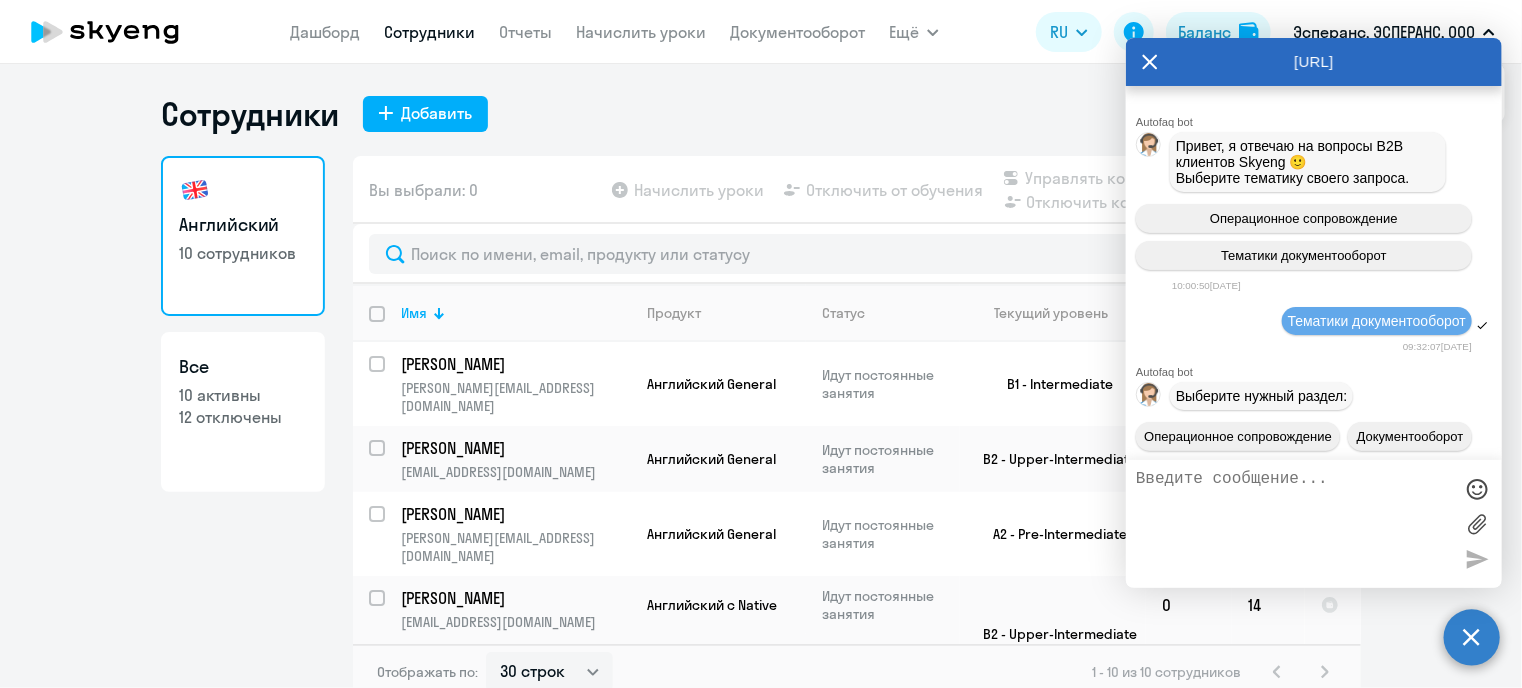 scroll, scrollTop: 12, scrollLeft: 0, axis: vertical 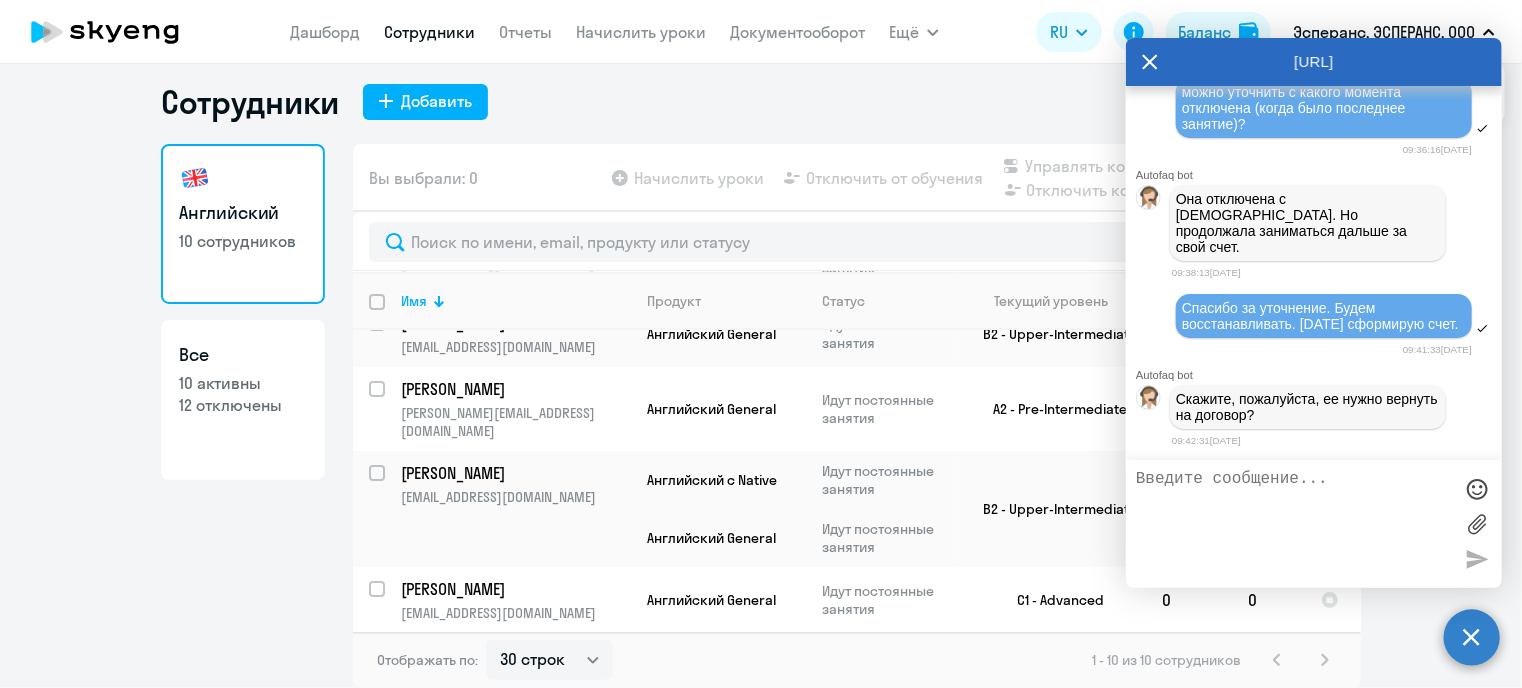 click at bounding box center (1294, 524) 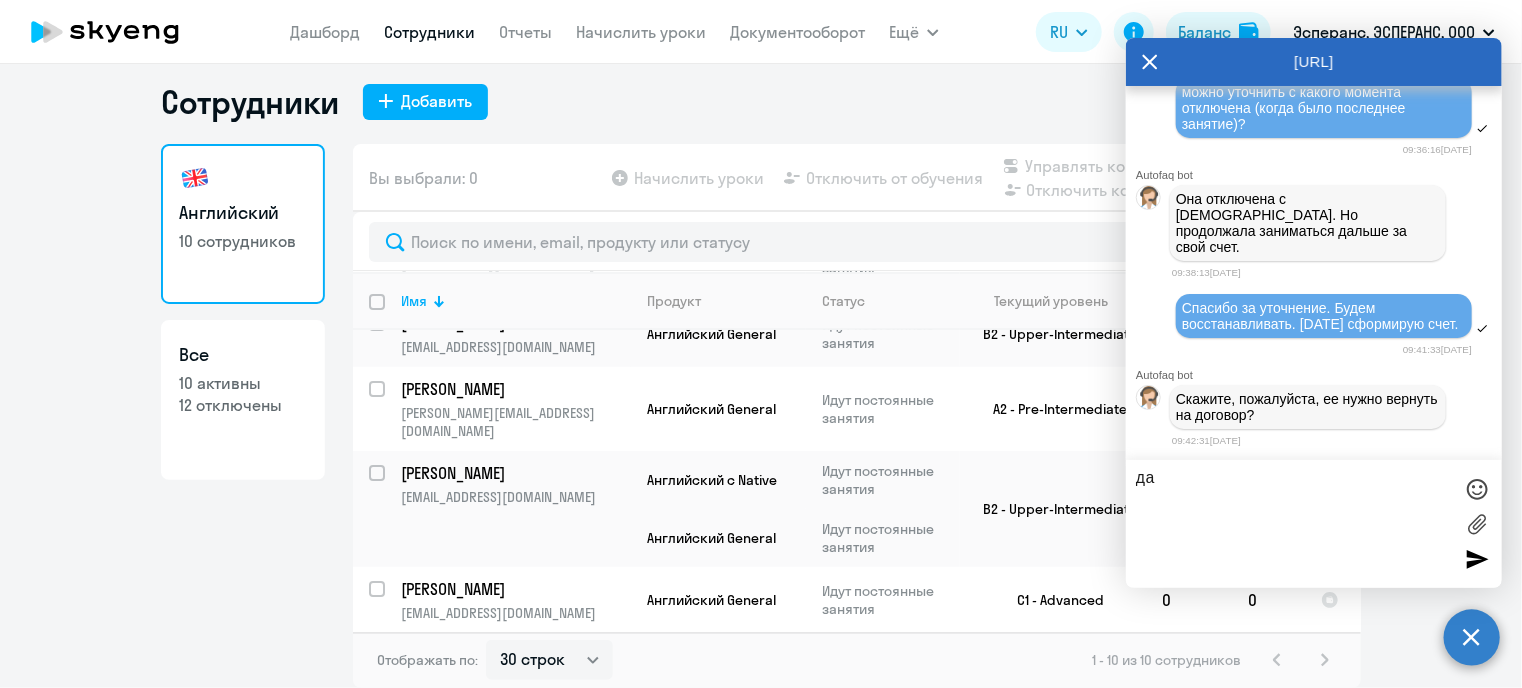 type on "д" 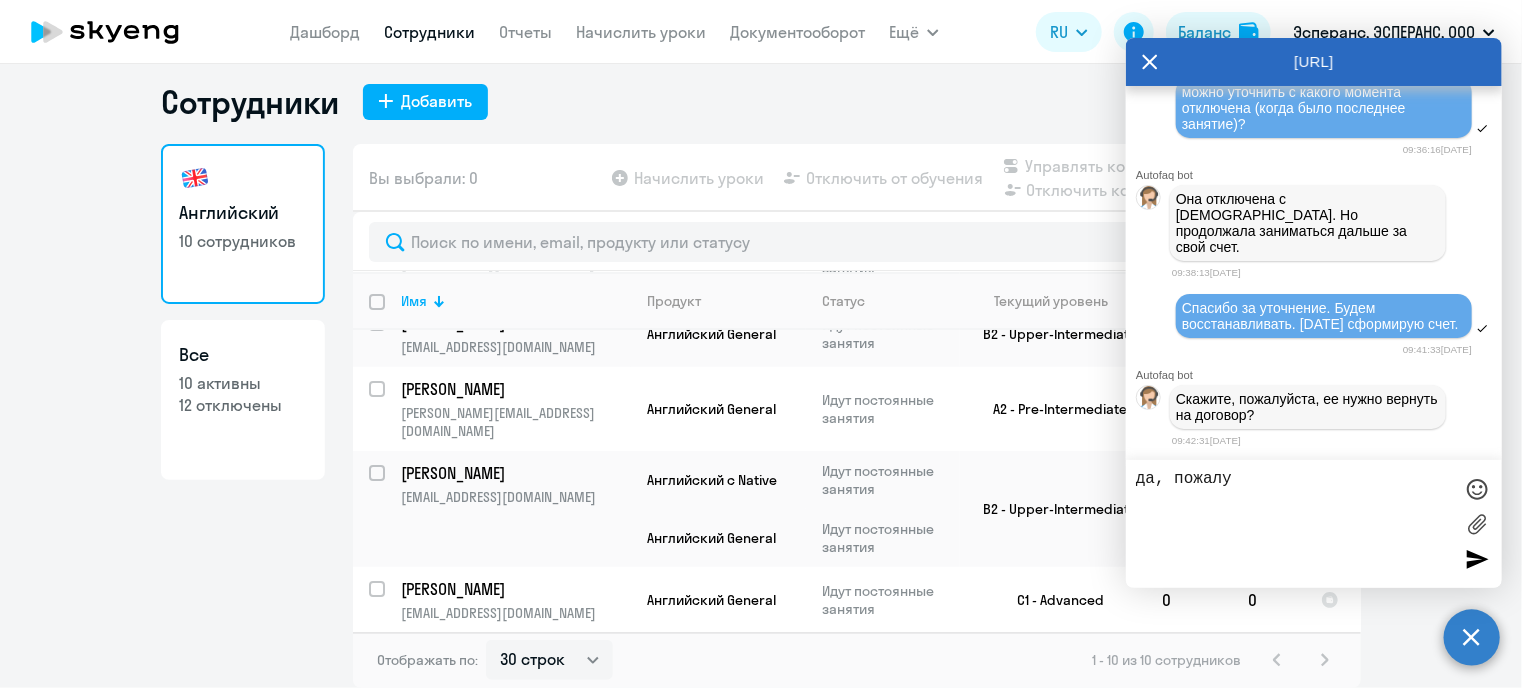 click on "да, пожалу" at bounding box center [1294, 524] 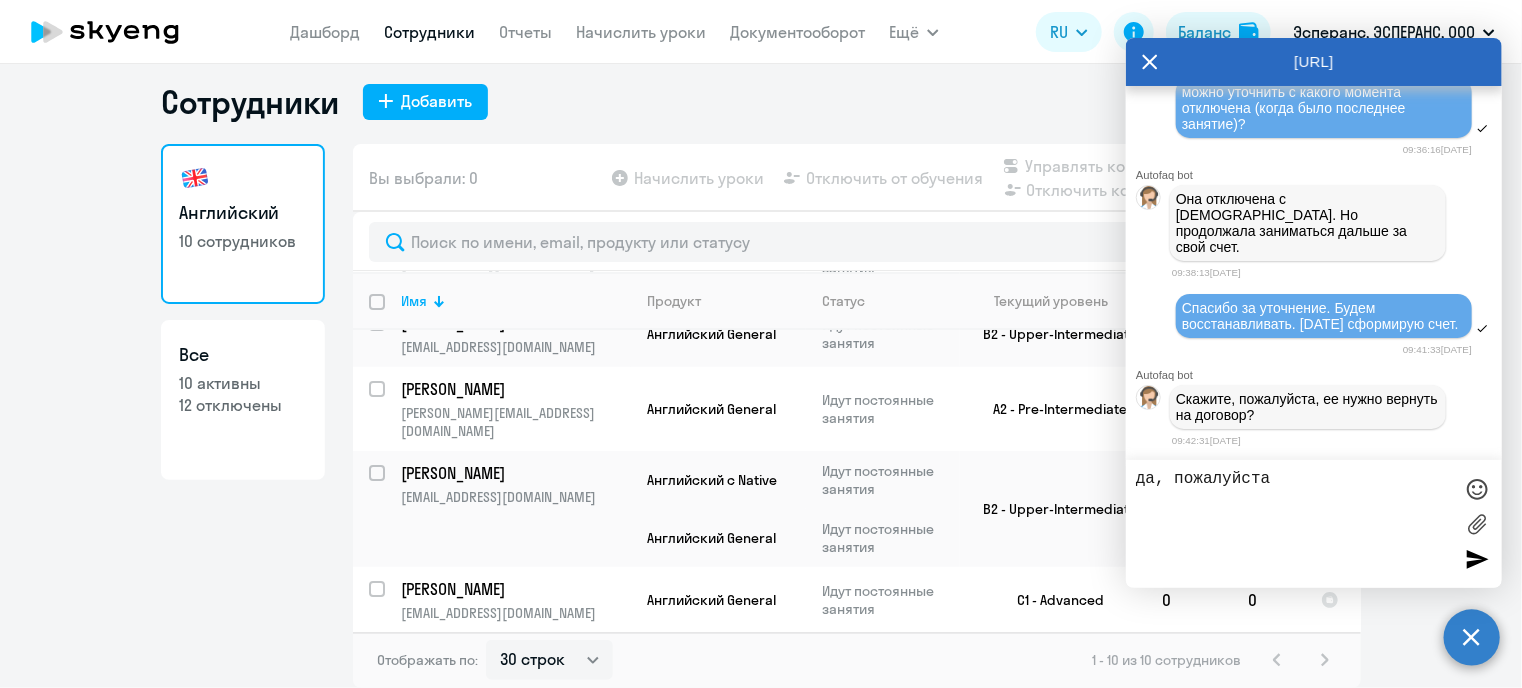 type on "да, пожалуйста." 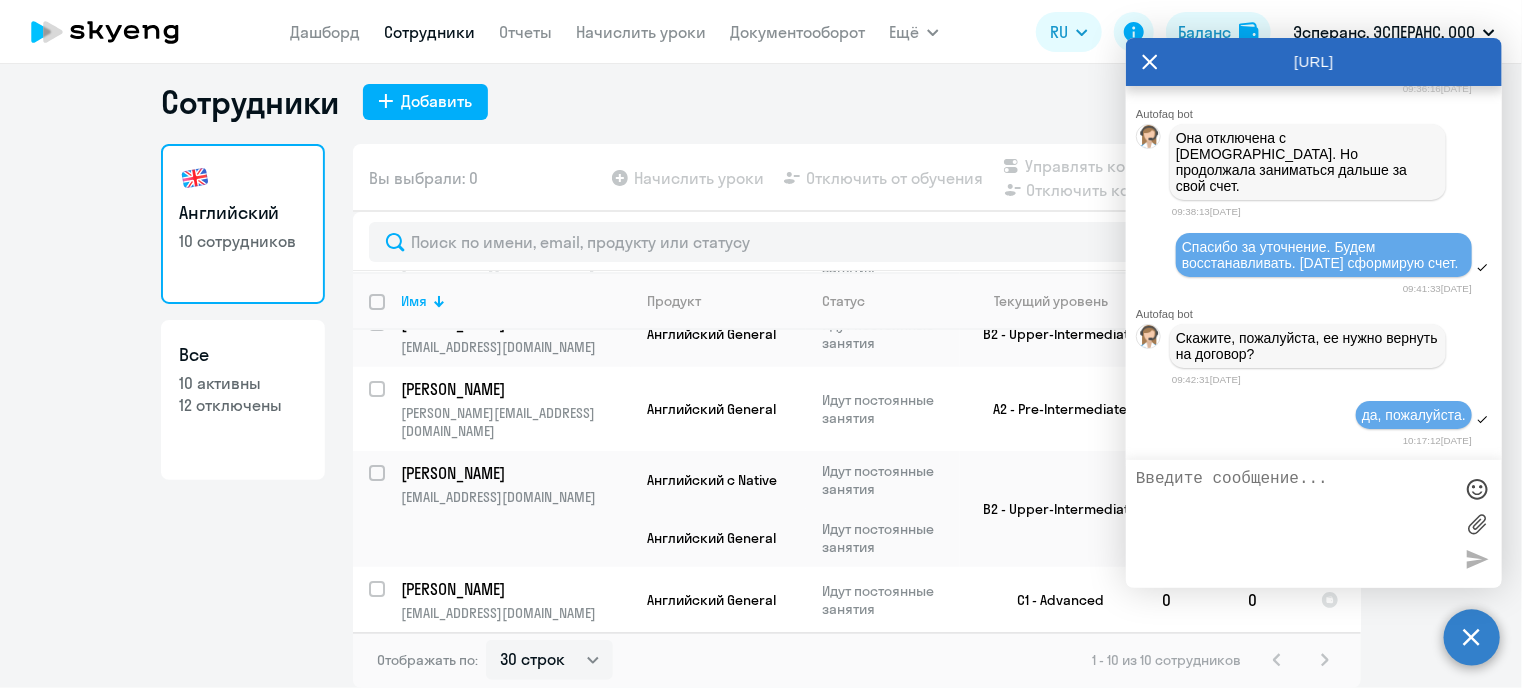 scroll, scrollTop: 21989, scrollLeft: 0, axis: vertical 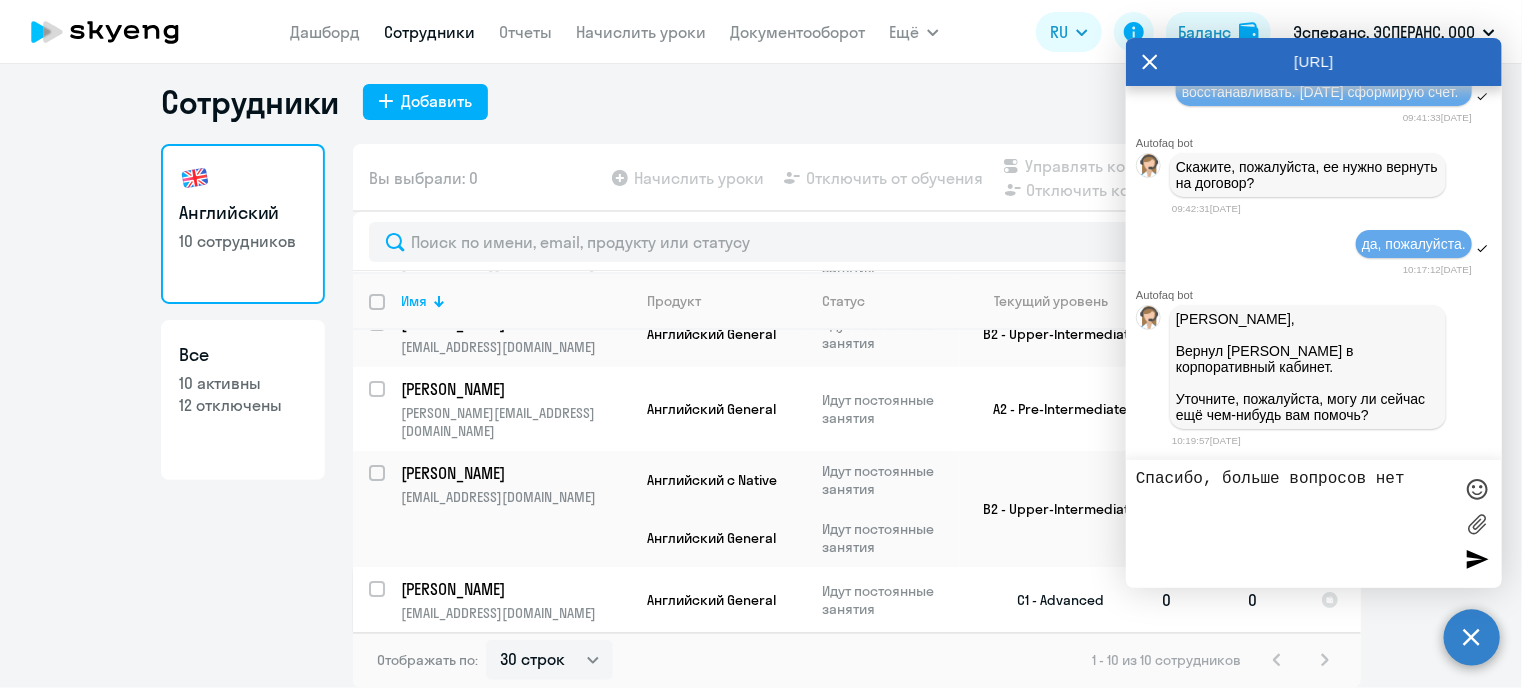 type on "Спасибо, больше вопросов нет" 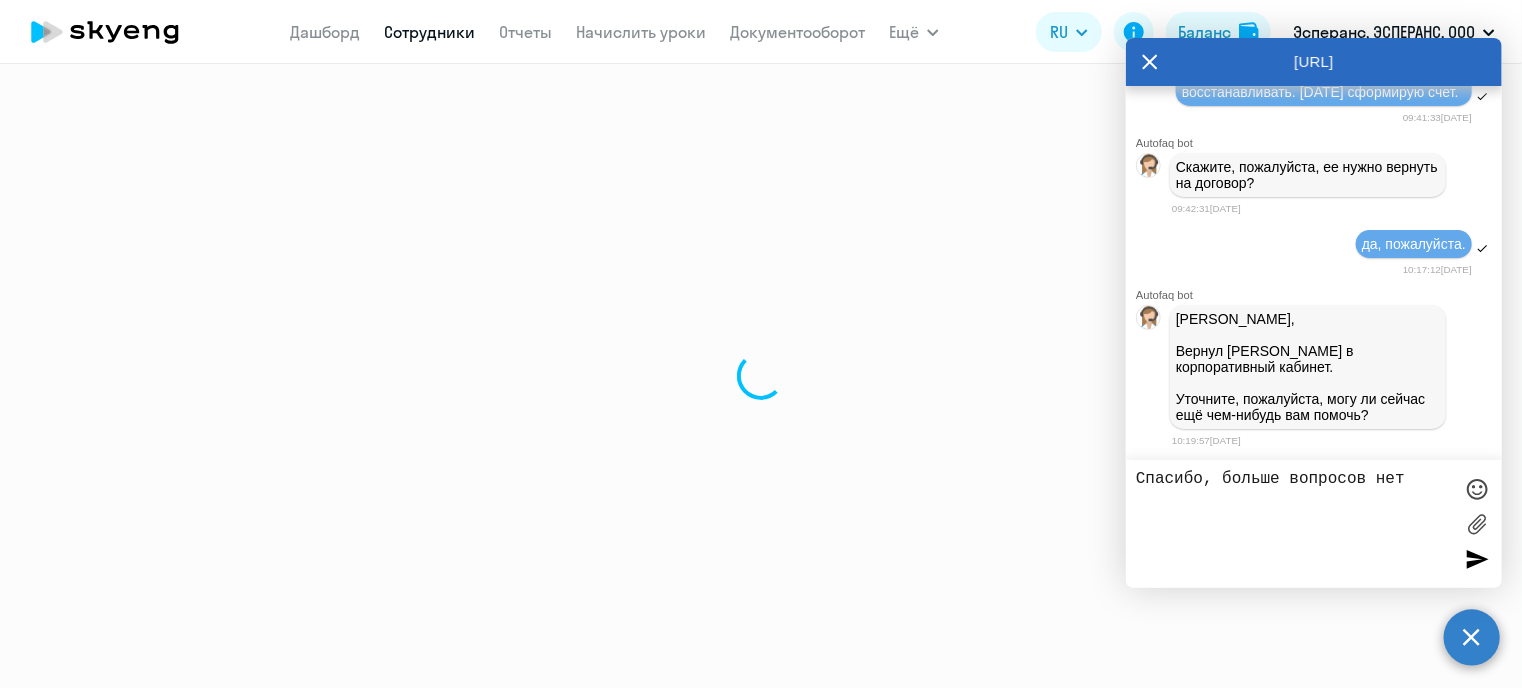 scroll, scrollTop: 0, scrollLeft: 0, axis: both 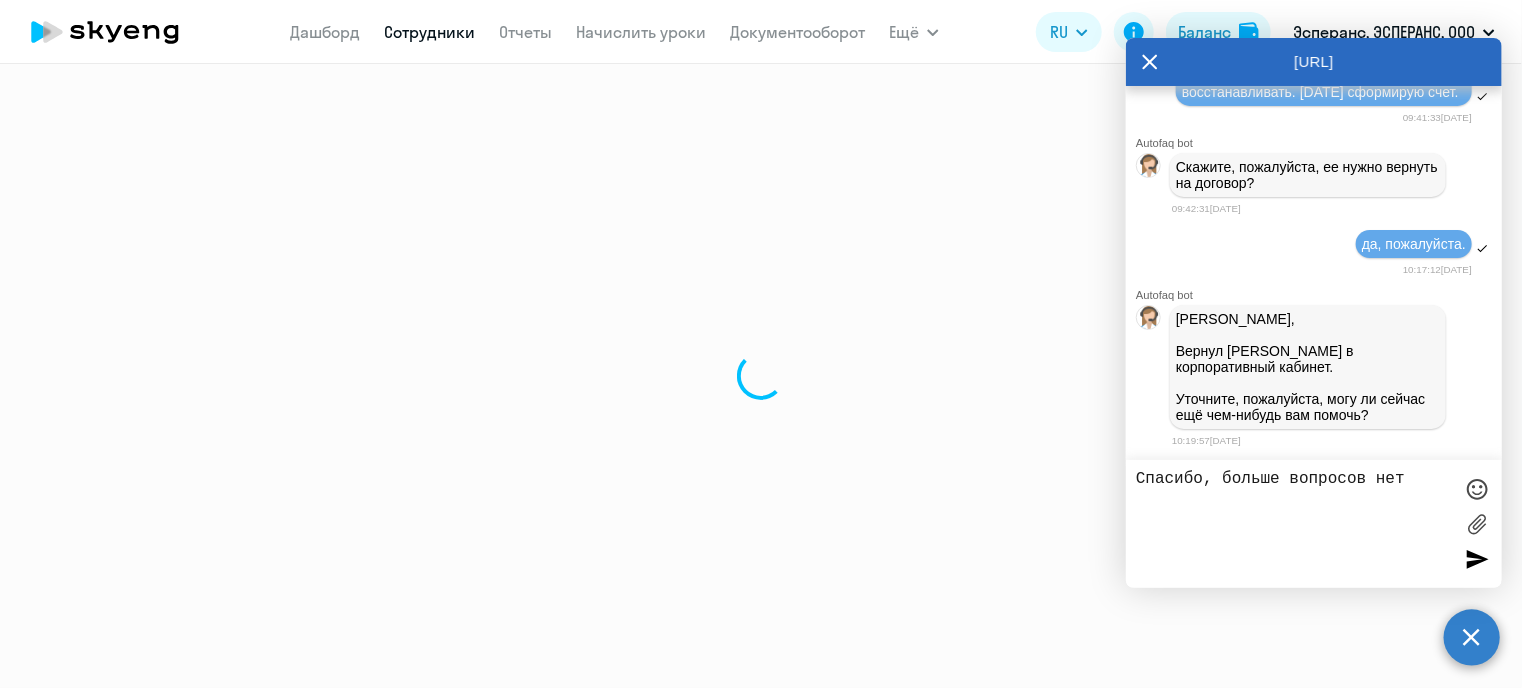 select on "english" 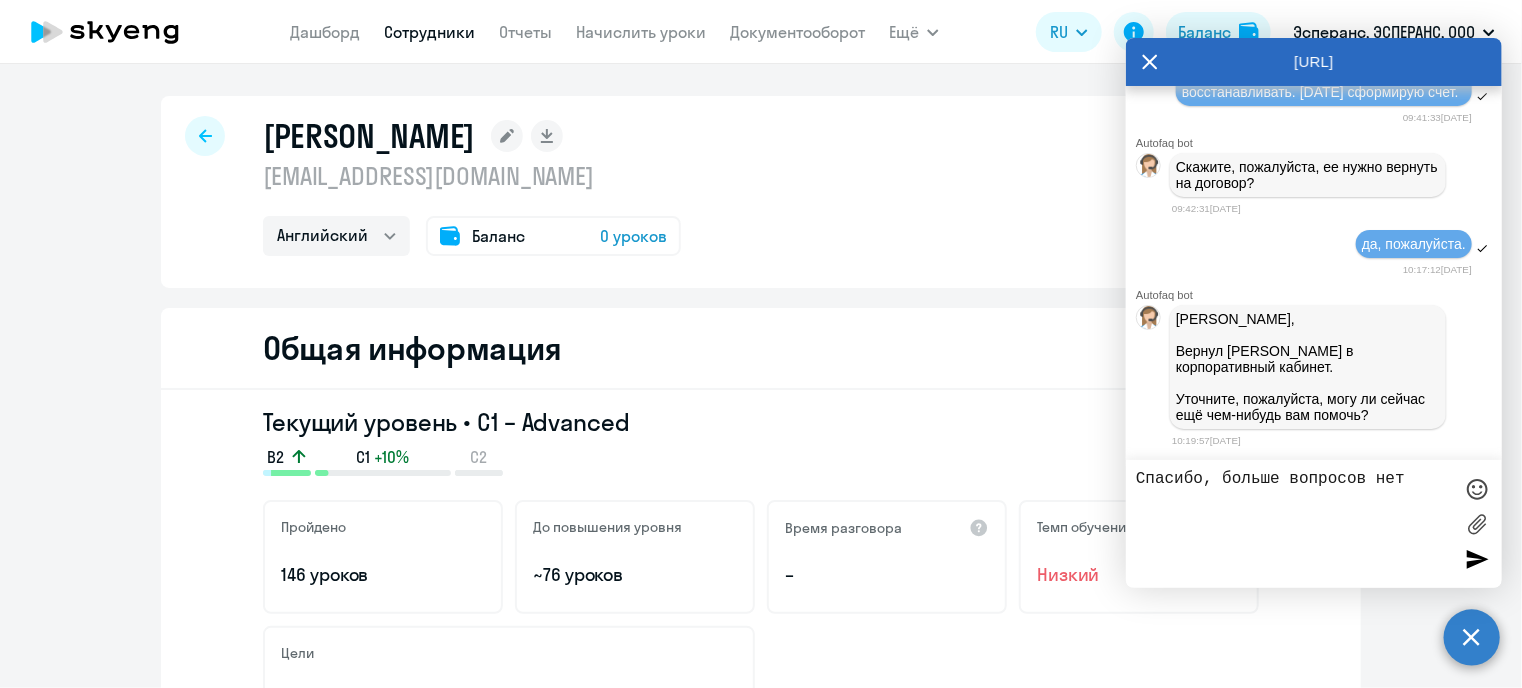 click at bounding box center (1477, 559) 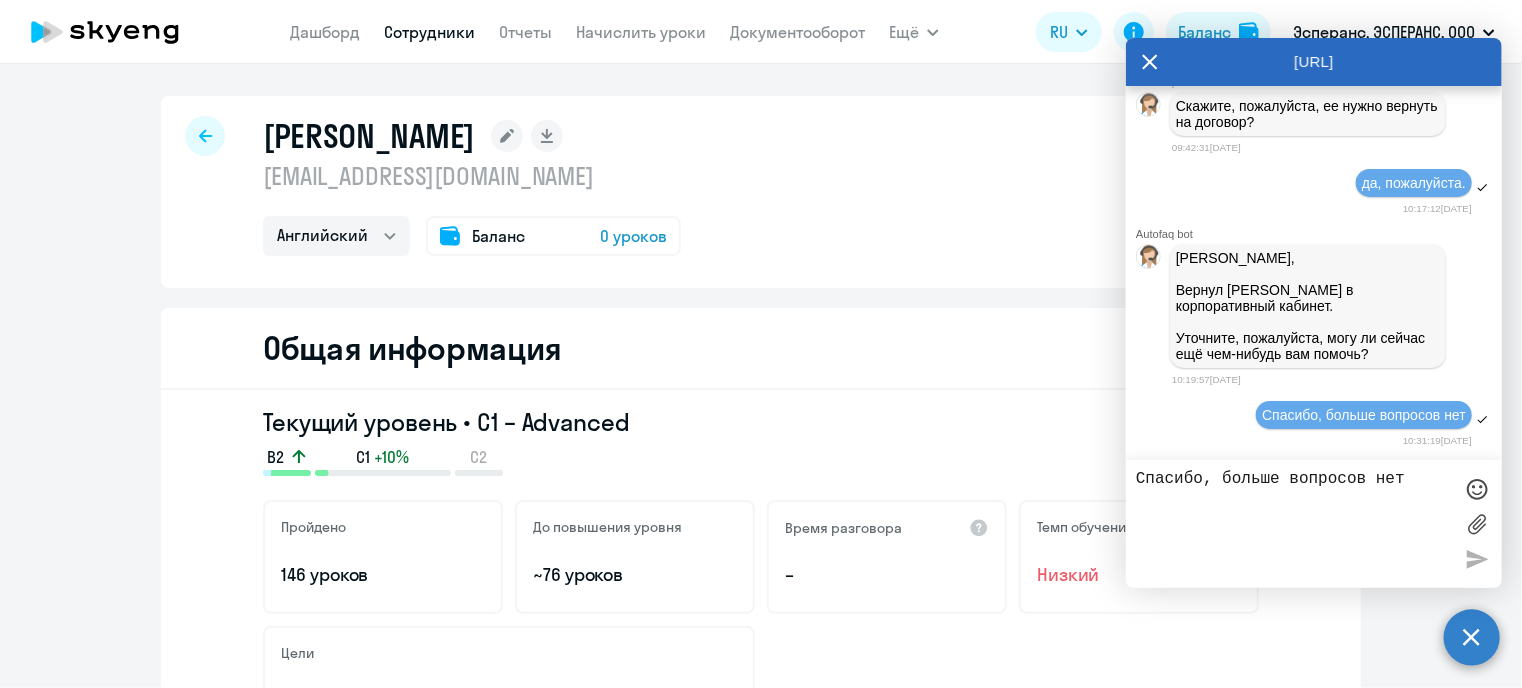 scroll, scrollTop: 22228, scrollLeft: 0, axis: vertical 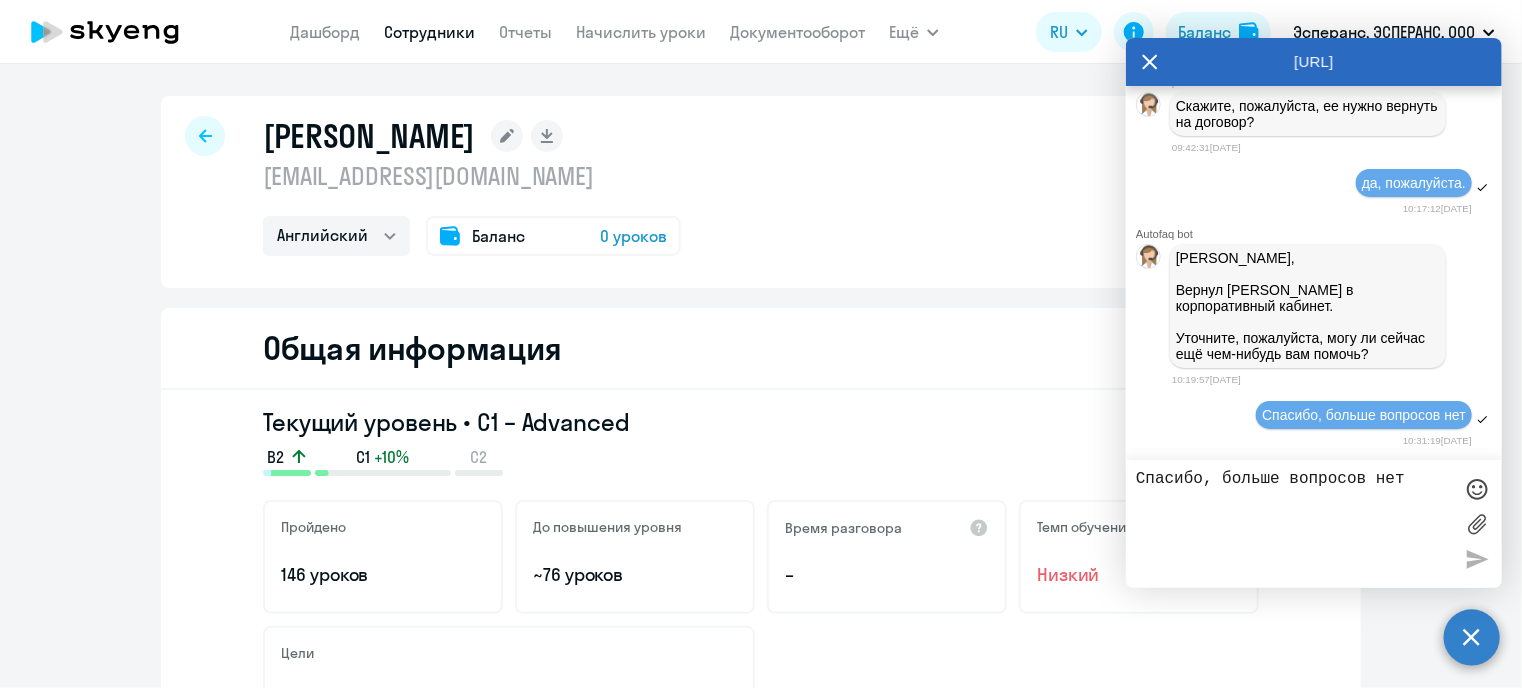 click on "Сотрудники" at bounding box center [429, 32] 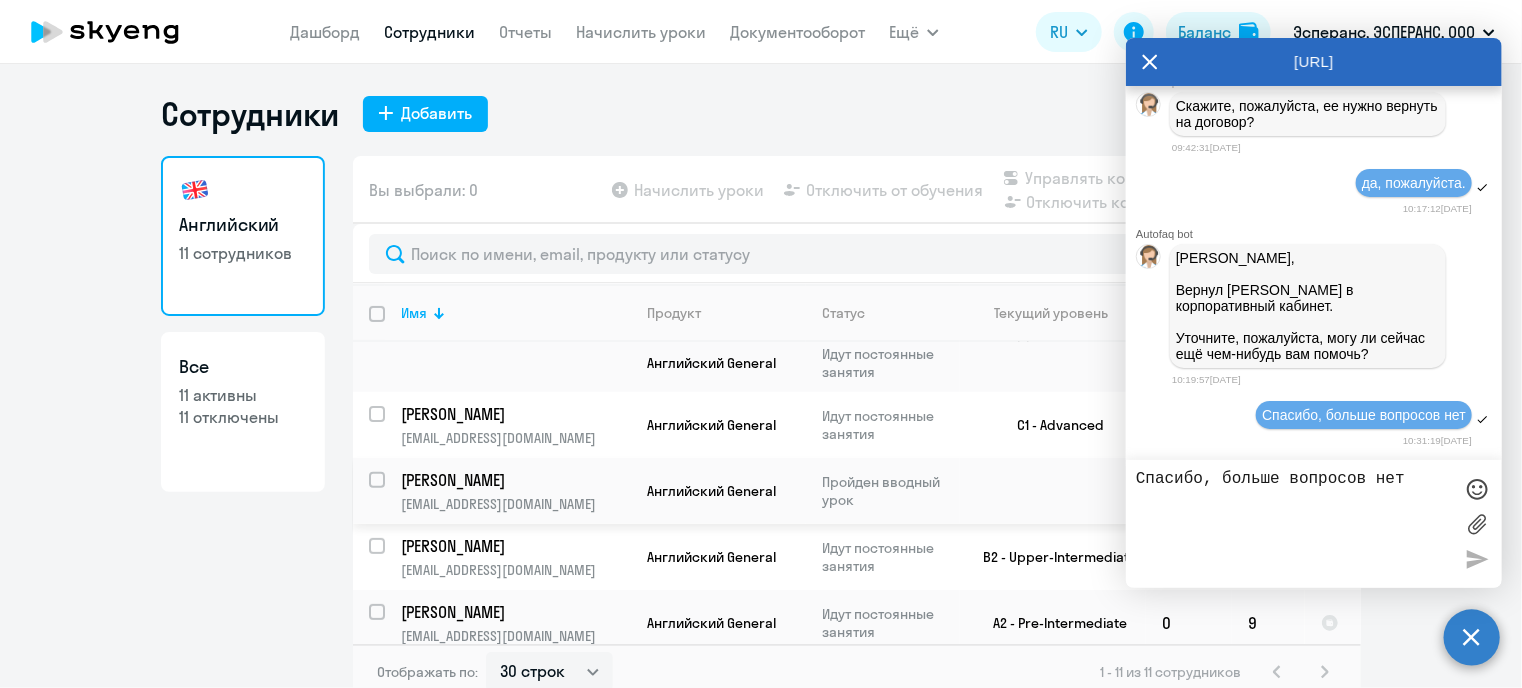 scroll, scrollTop: 400, scrollLeft: 0, axis: vertical 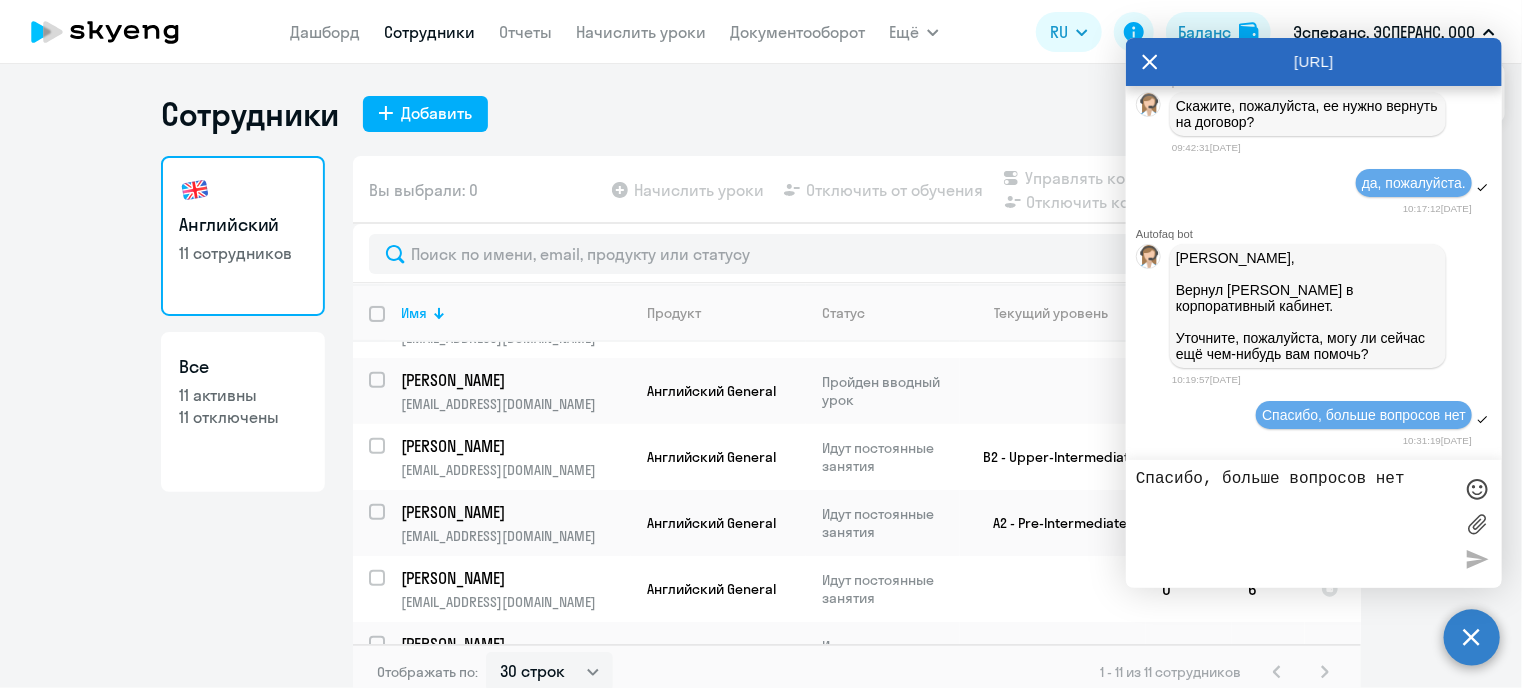 click on "[URL]" at bounding box center [1314, 62] 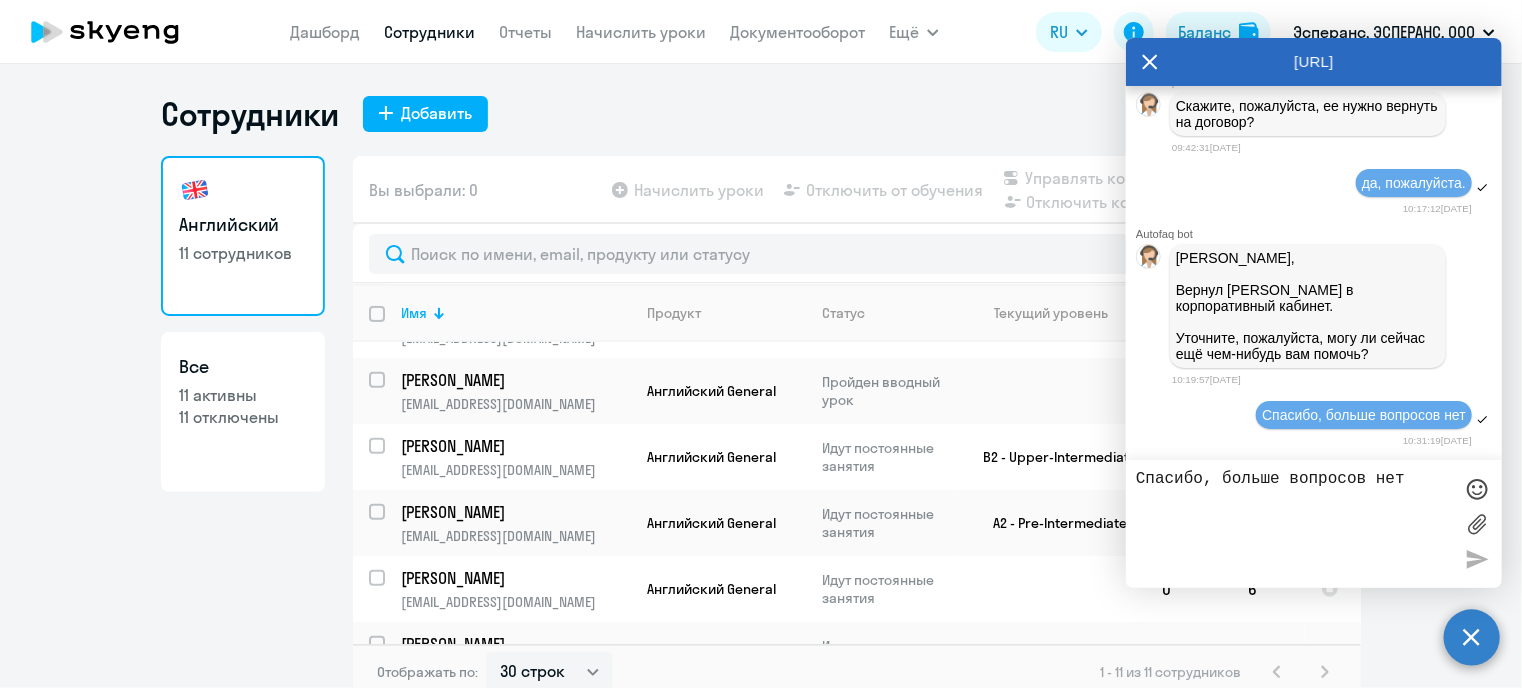 click 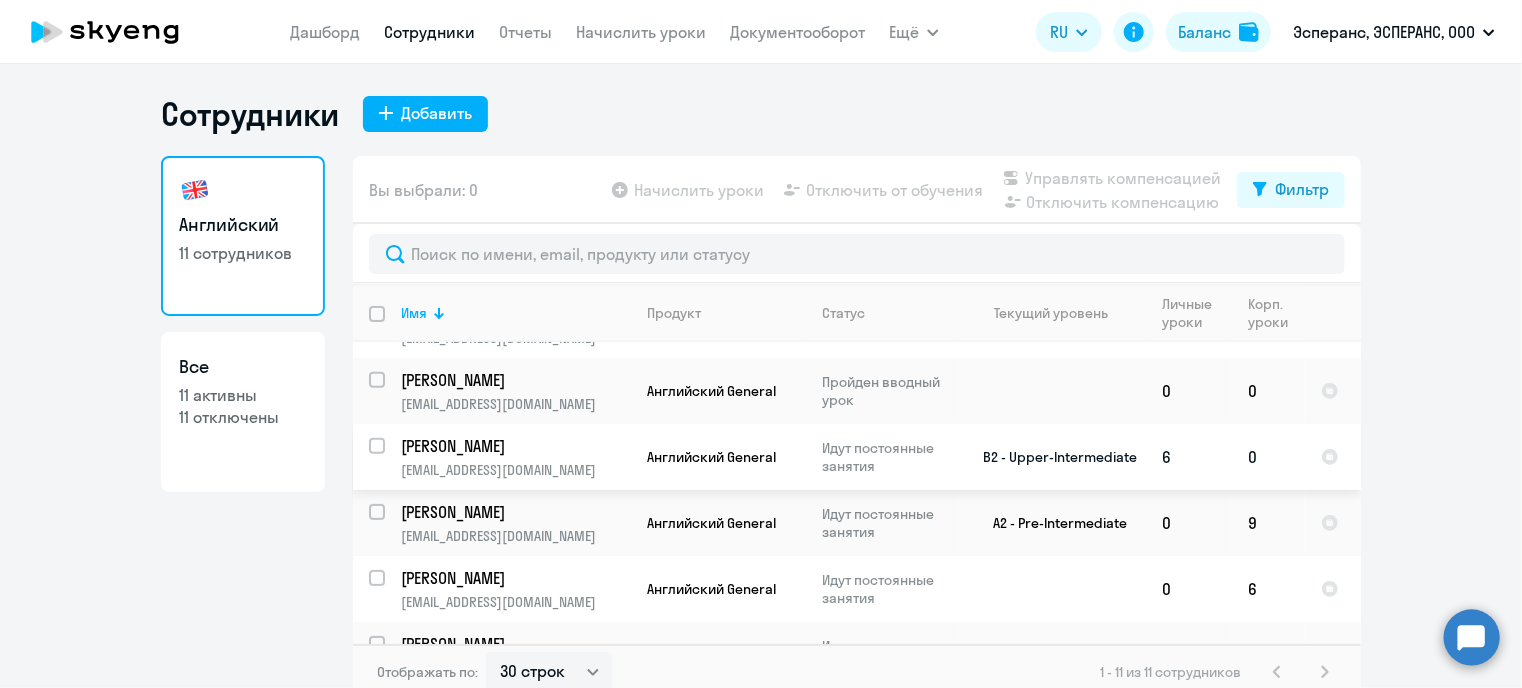 scroll, scrollTop: 480, scrollLeft: 0, axis: vertical 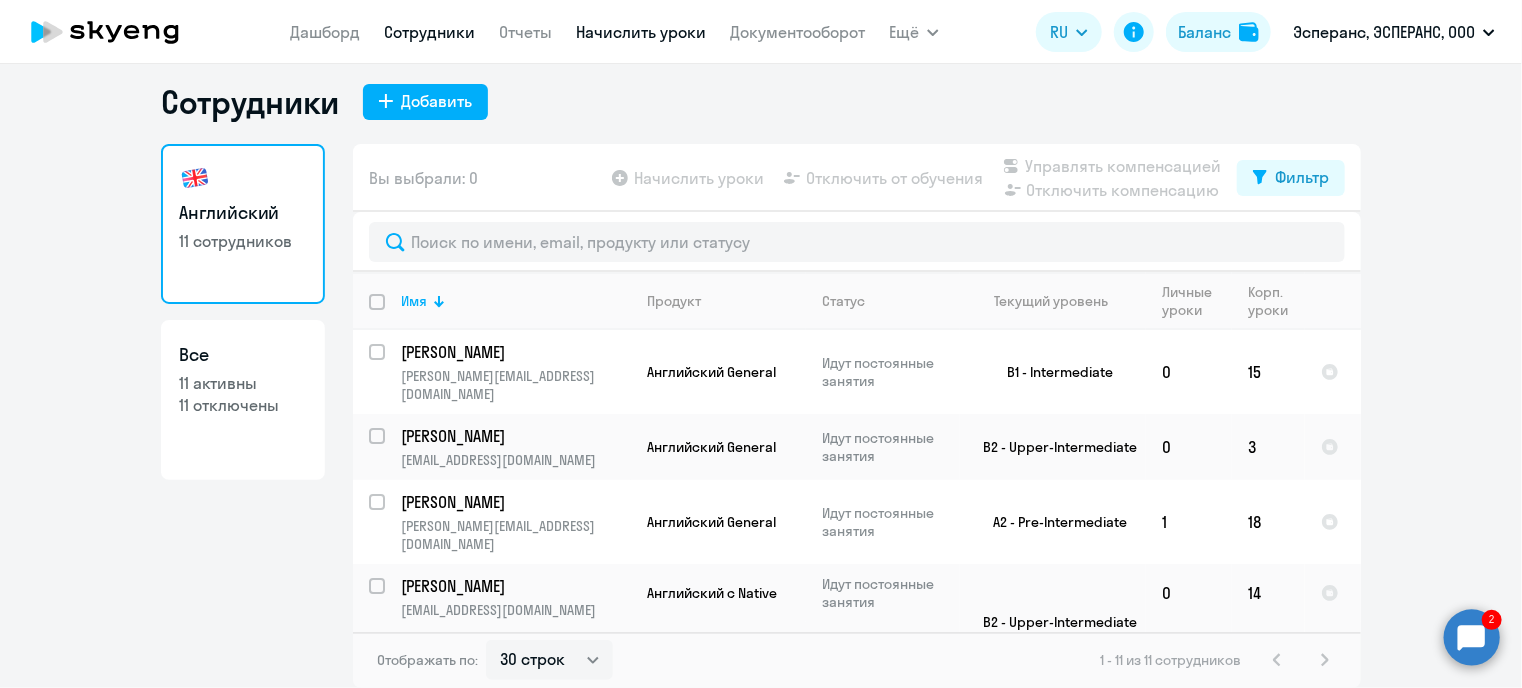 click on "Начислить уроки" at bounding box center [641, 32] 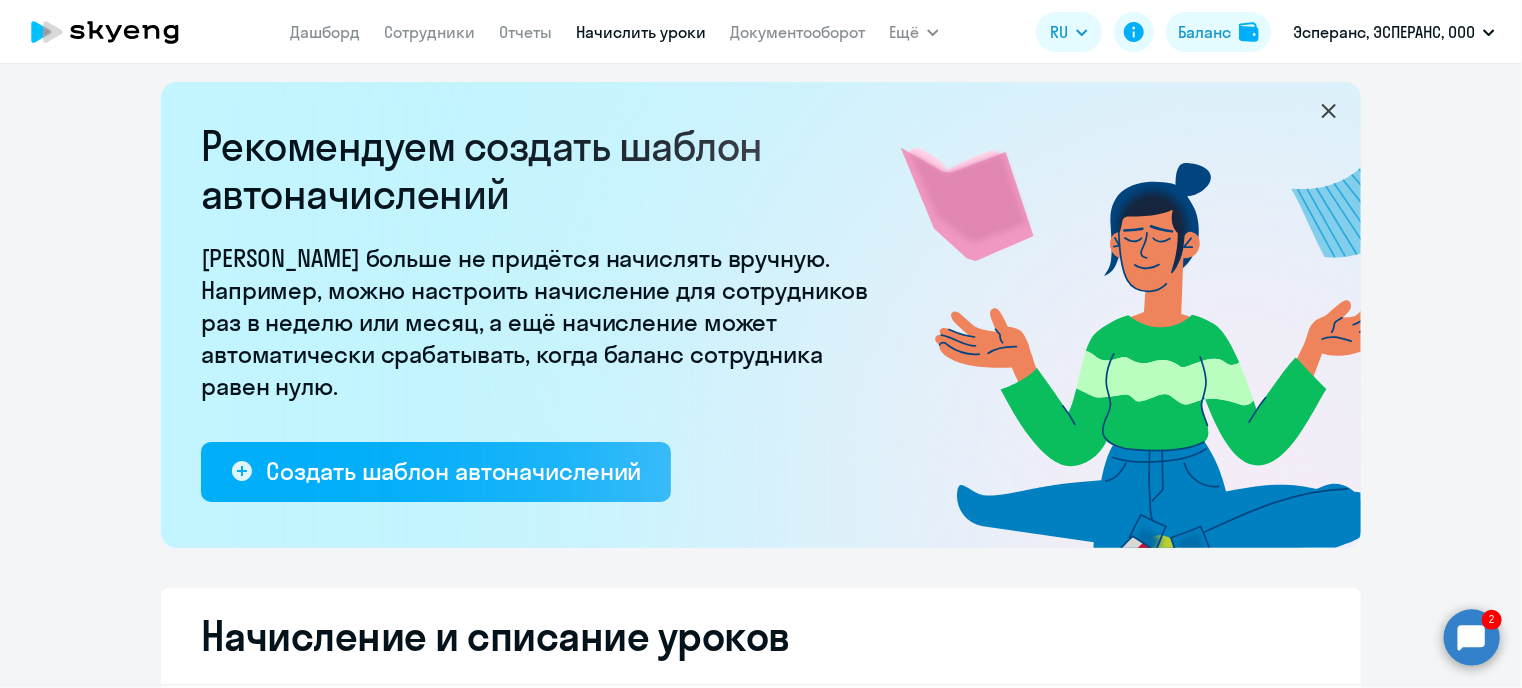 select on "10" 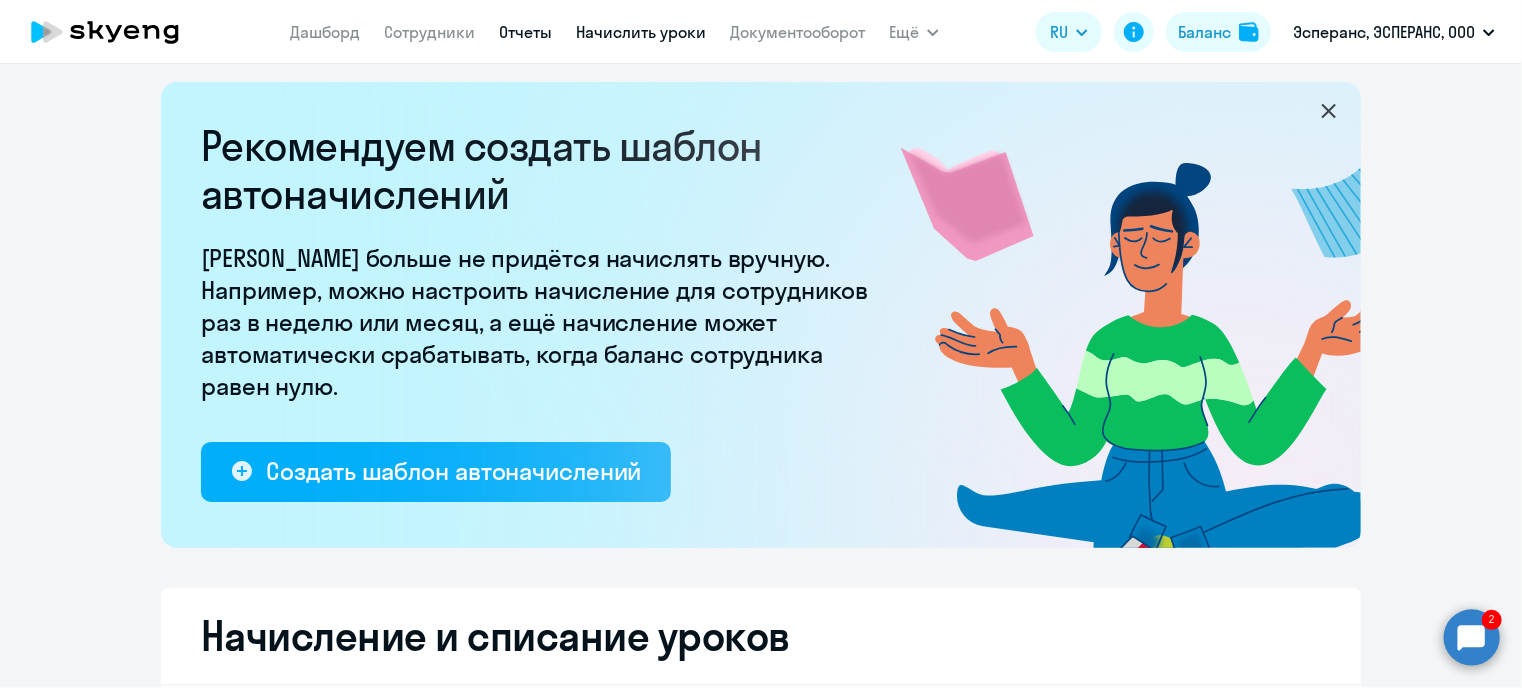 click on "Отчеты" at bounding box center (525, 32) 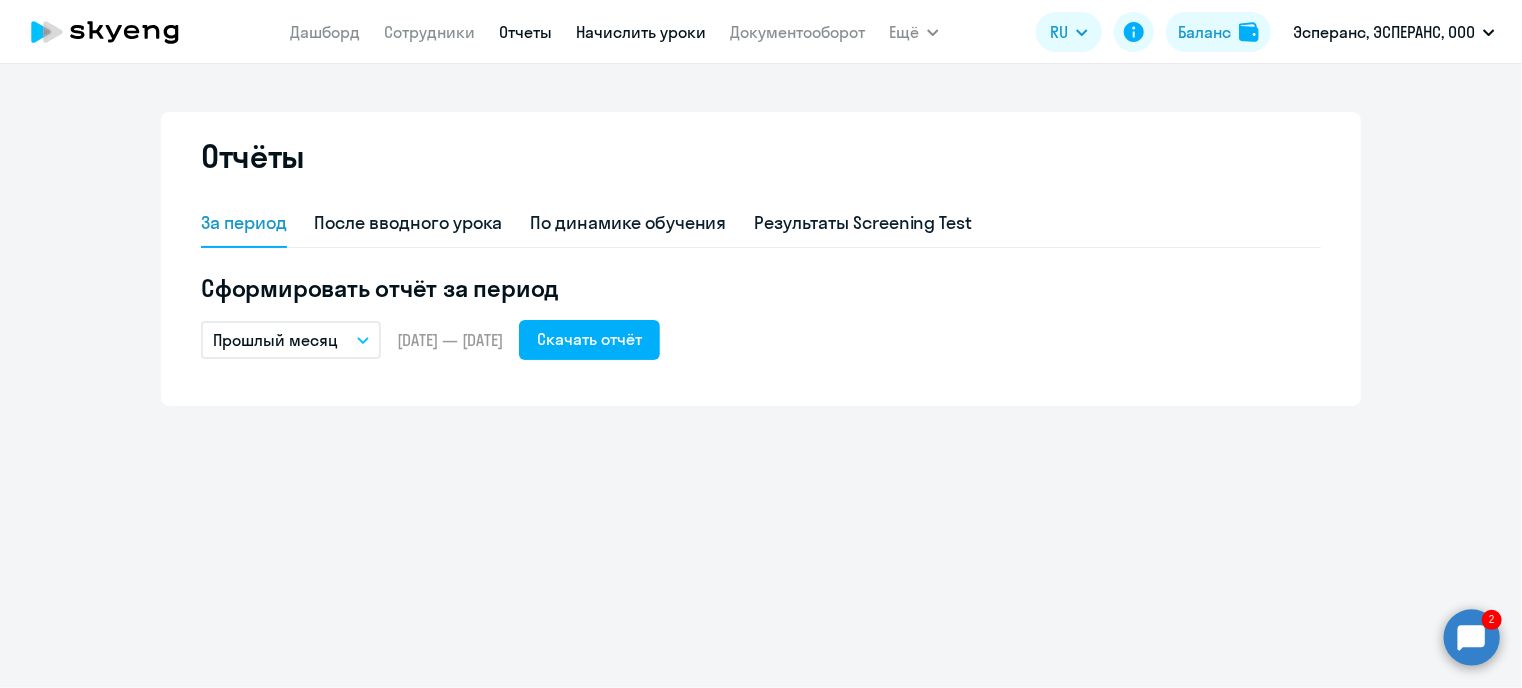 click on "Начислить уроки" at bounding box center [641, 32] 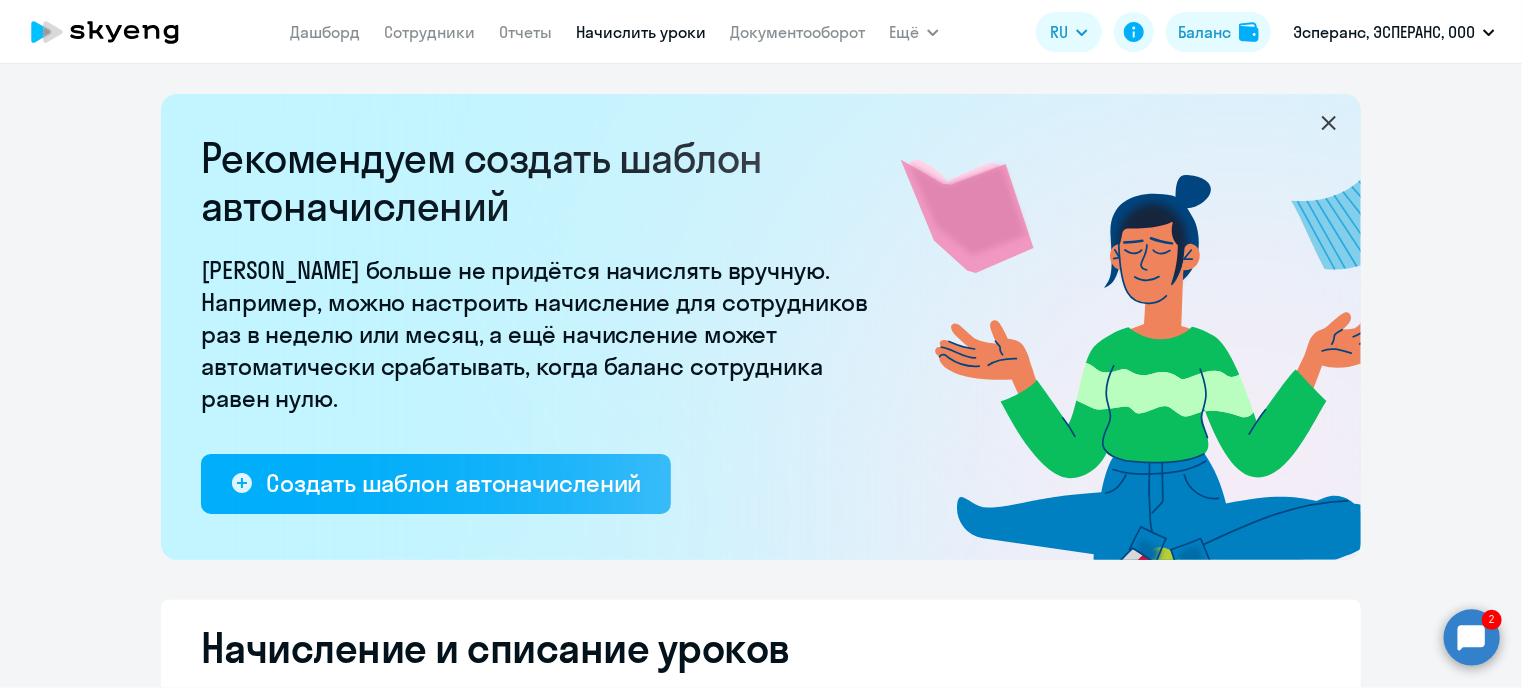 select on "10" 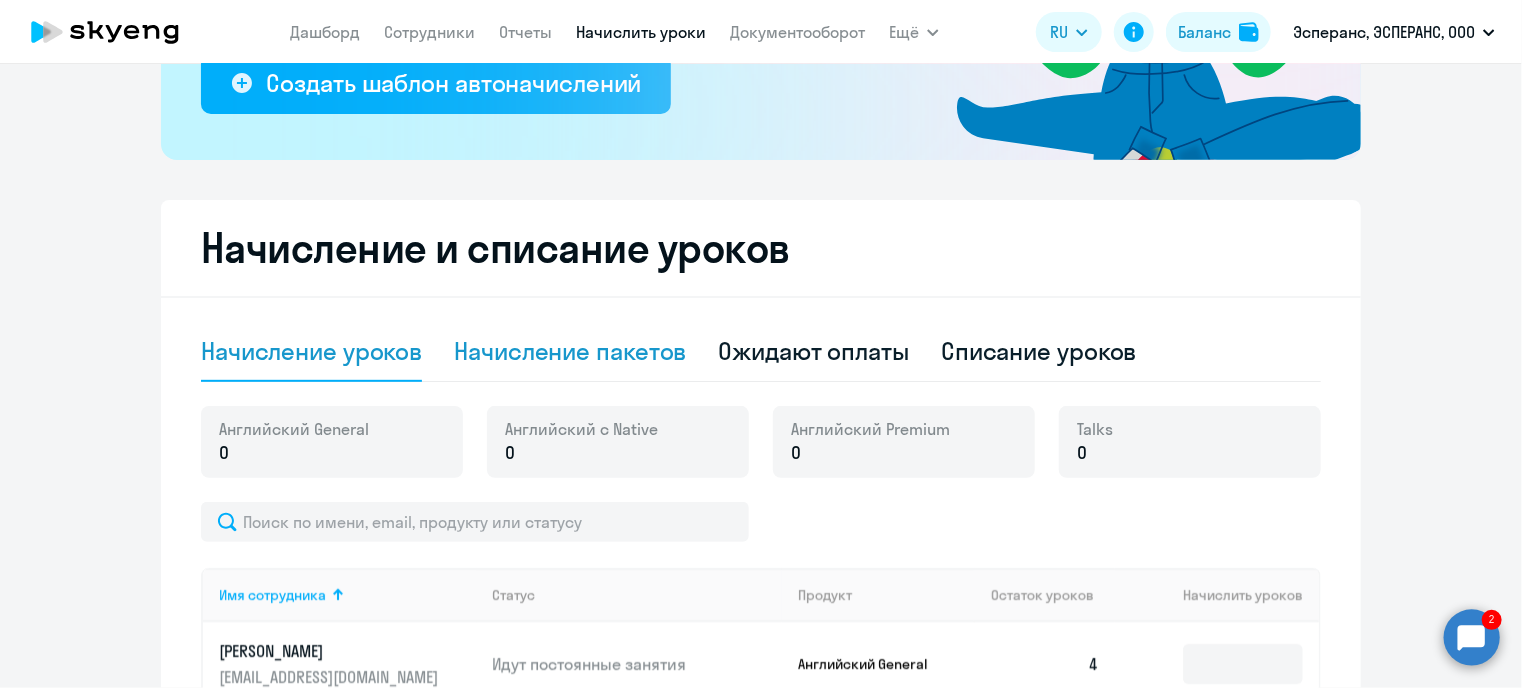click on "Начисление пакетов" 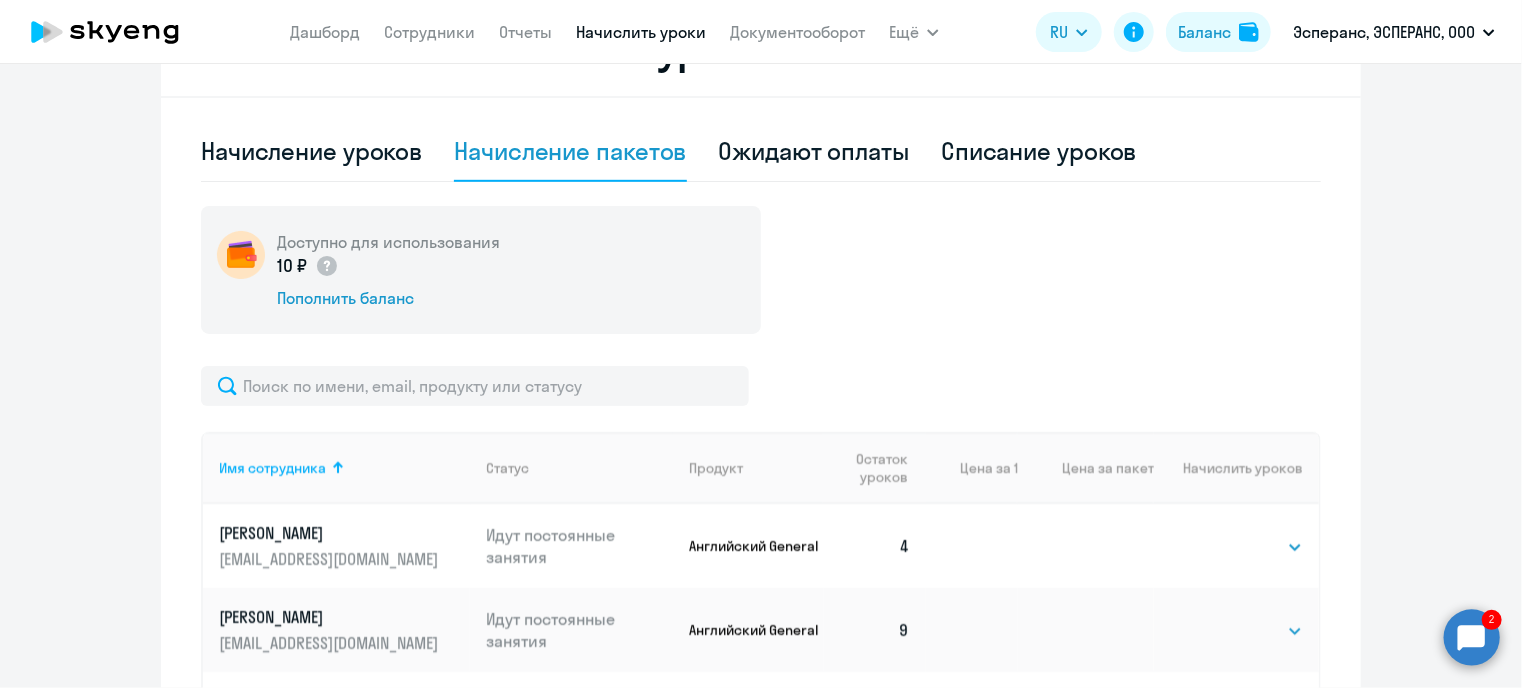 scroll, scrollTop: 800, scrollLeft: 0, axis: vertical 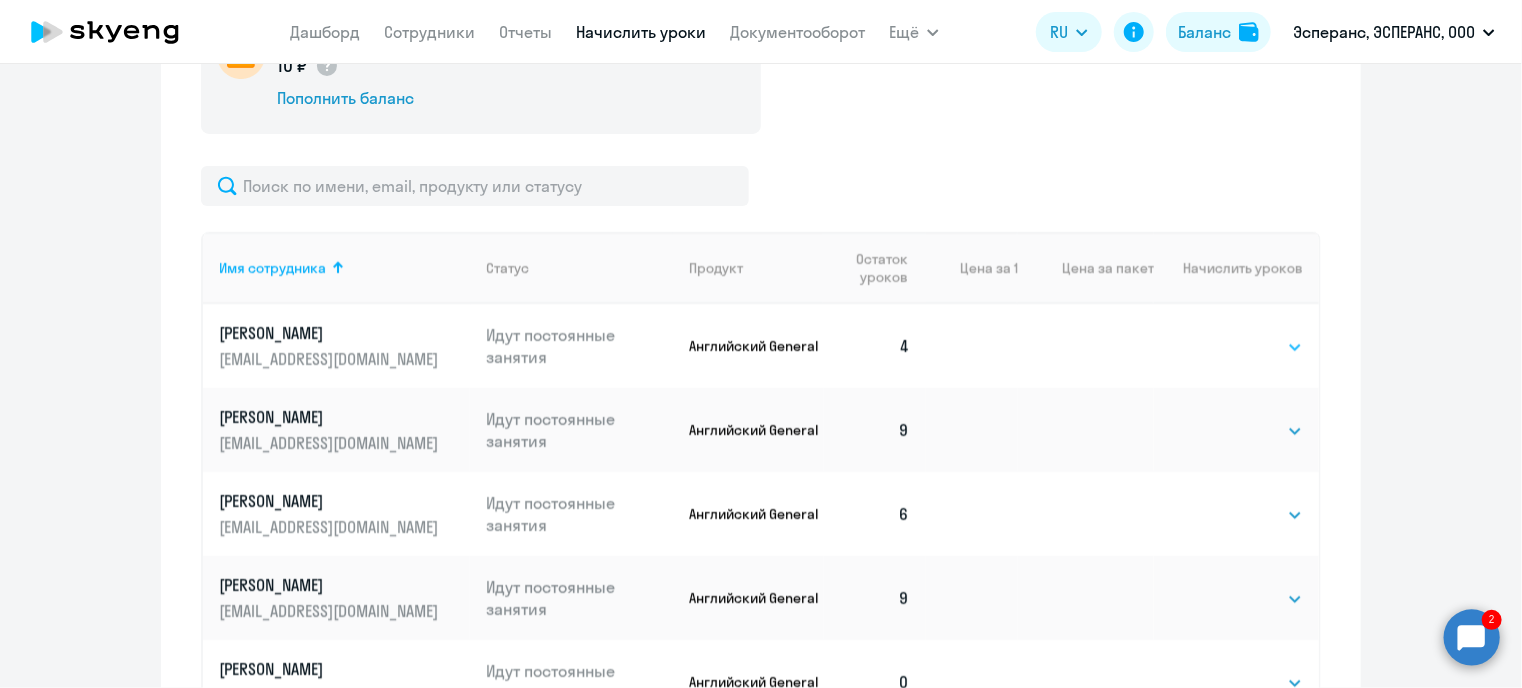 click on "Выбрать   4   8   16   32   64   96   128" 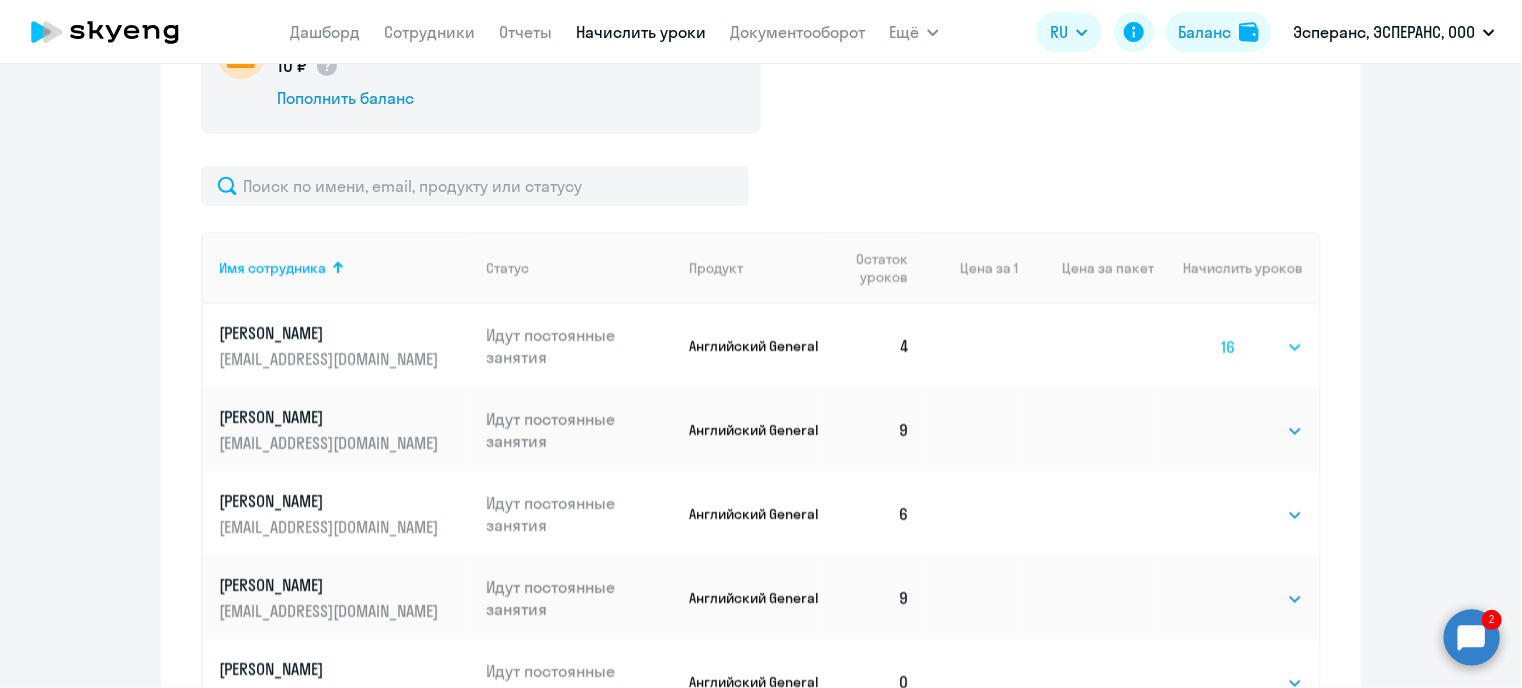 click on "Выбрать   4   8   16   32   64   96   128" 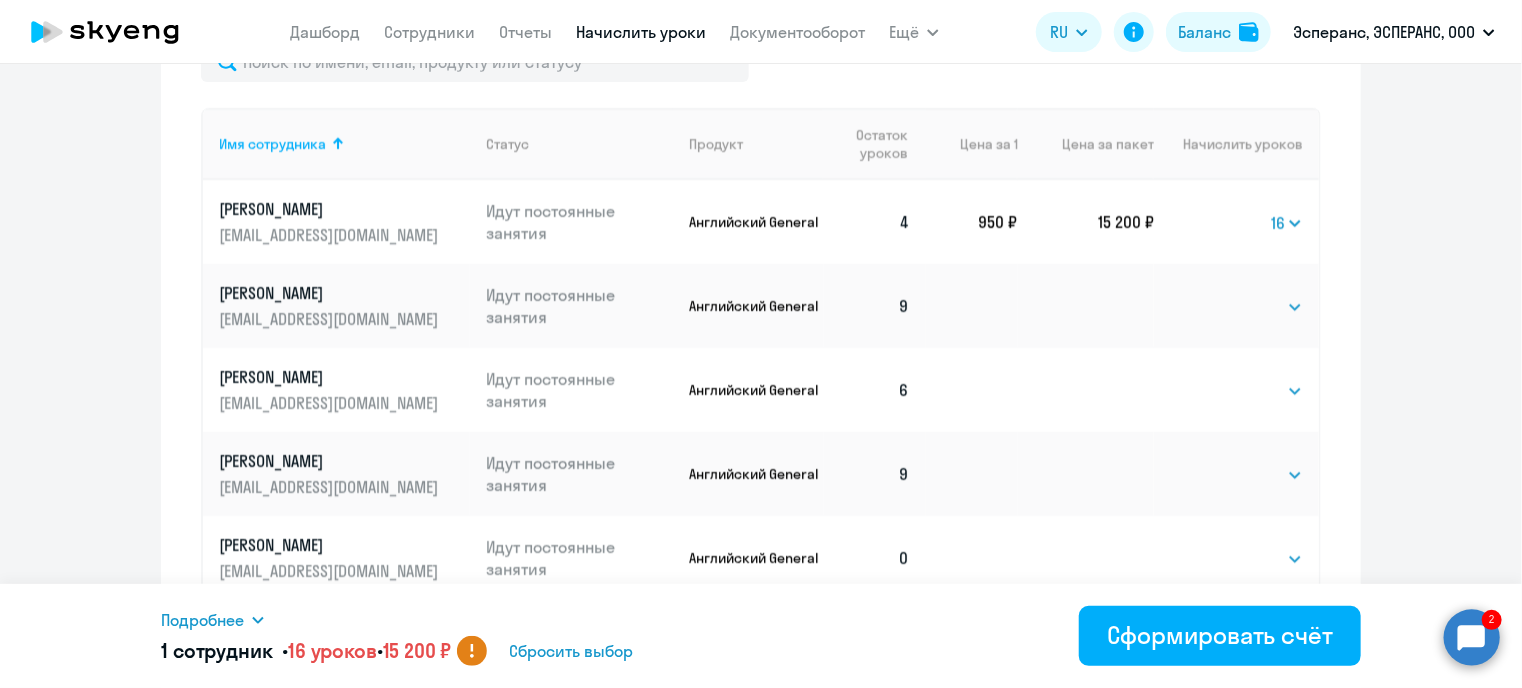 scroll, scrollTop: 1124, scrollLeft: 0, axis: vertical 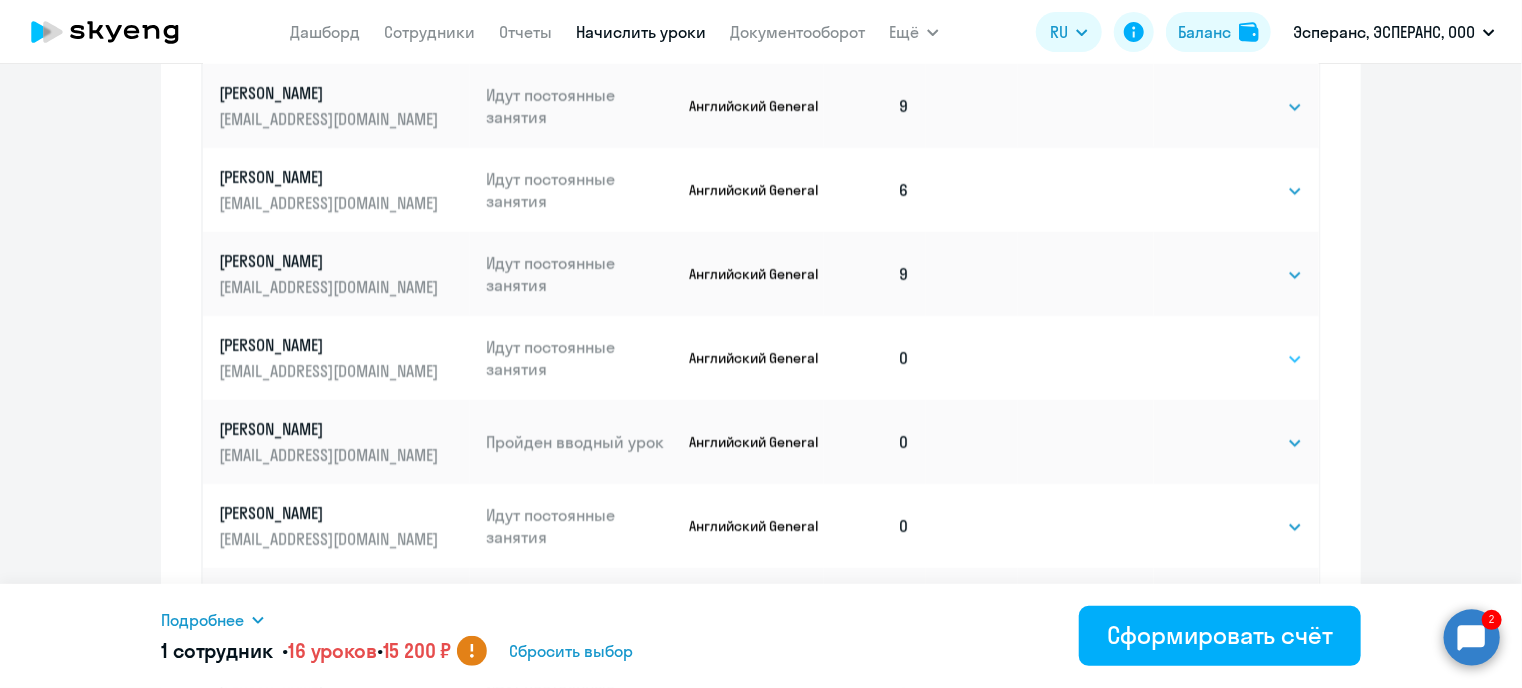 click on "Выбрать   4   8   16   32   64   96   128" 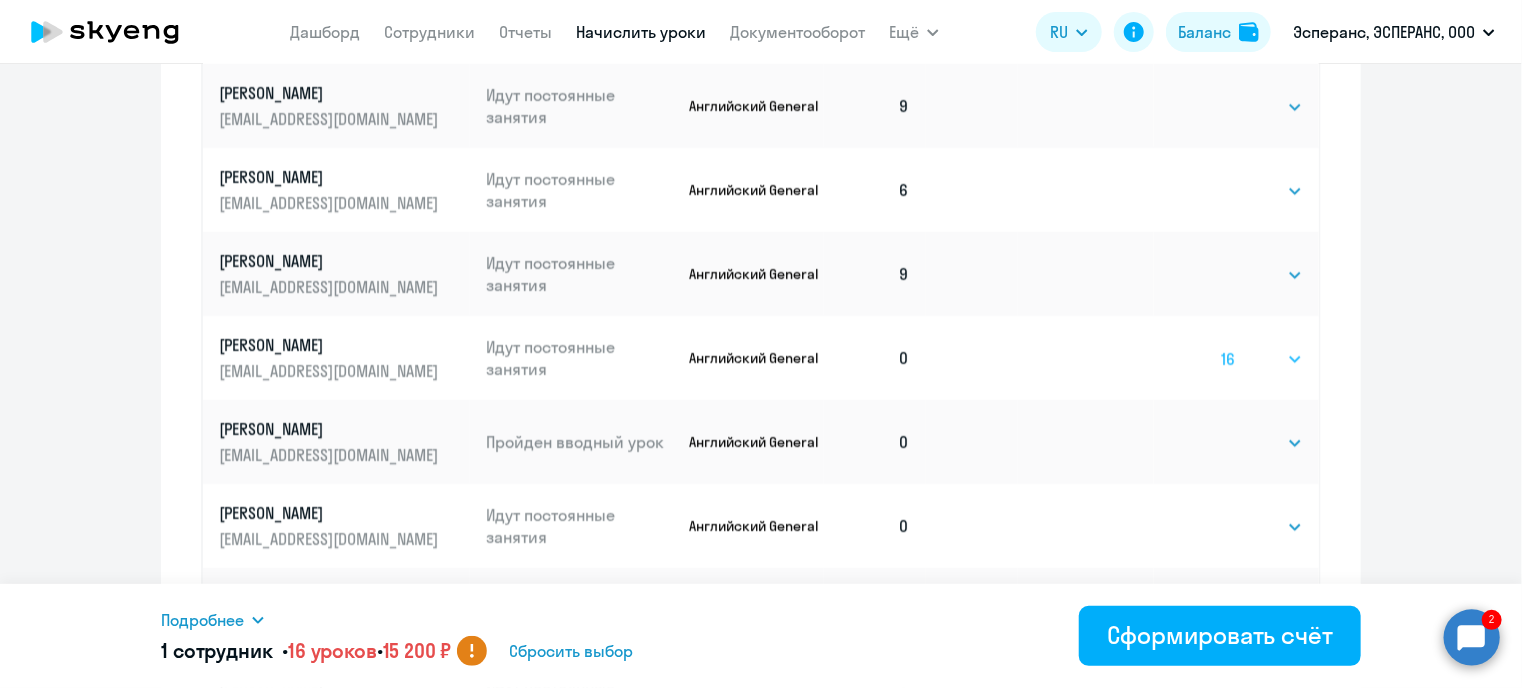 click on "Выбрать   4   8   16   32   64   96   128" 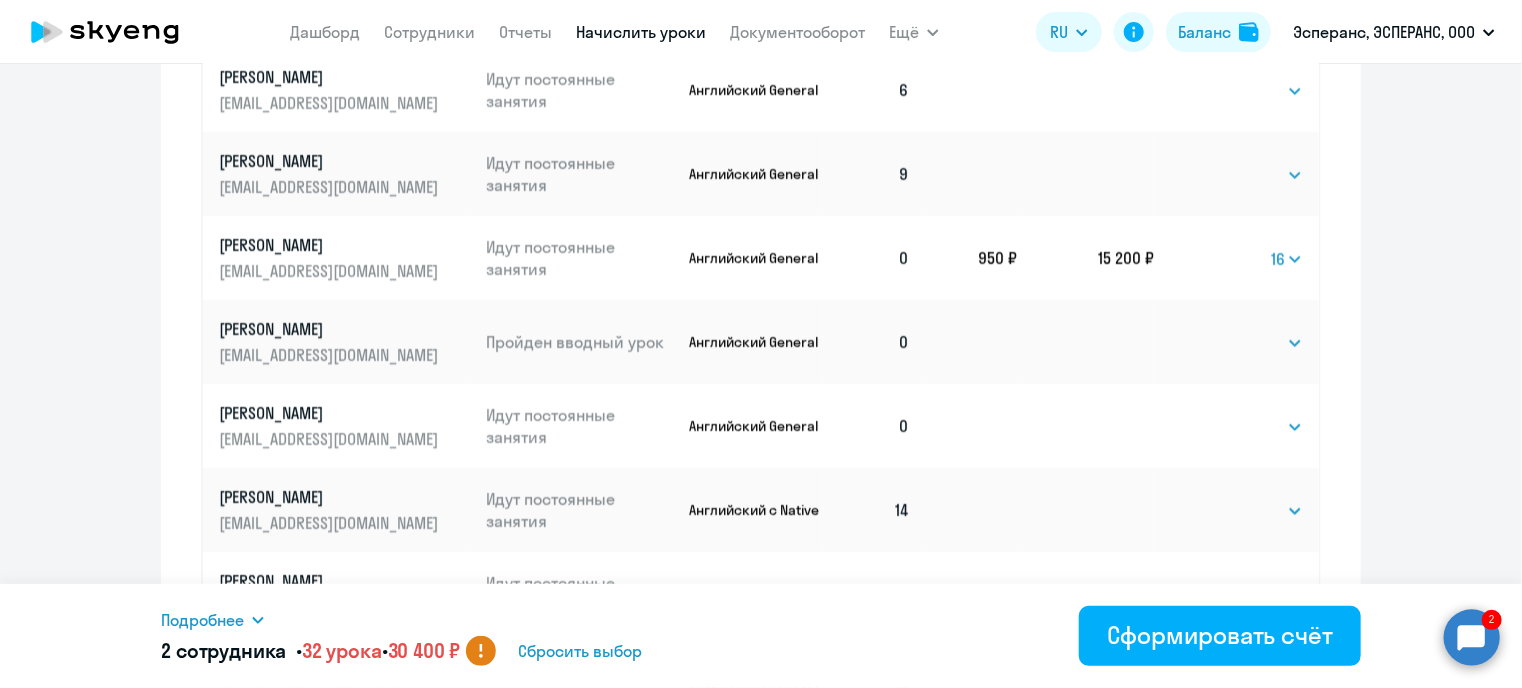 scroll, scrollTop: 1424, scrollLeft: 0, axis: vertical 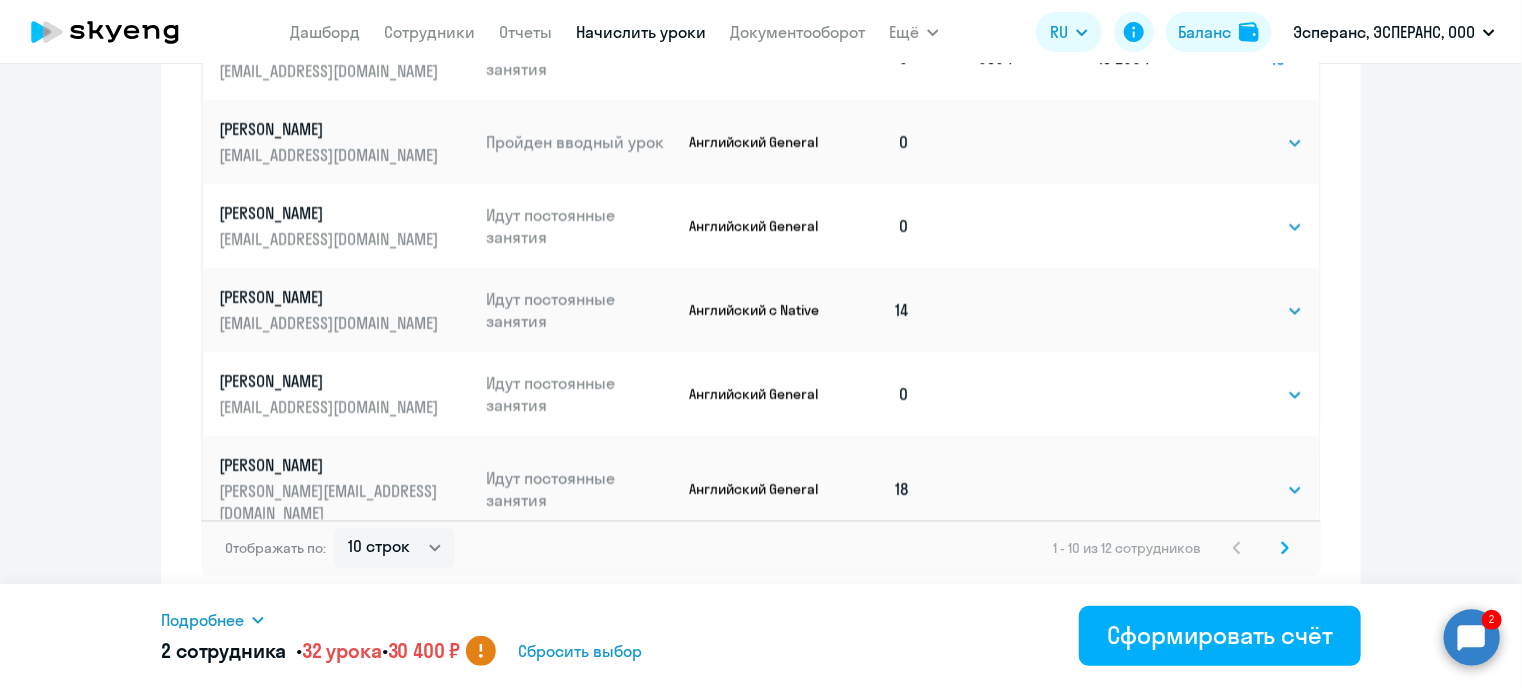 click 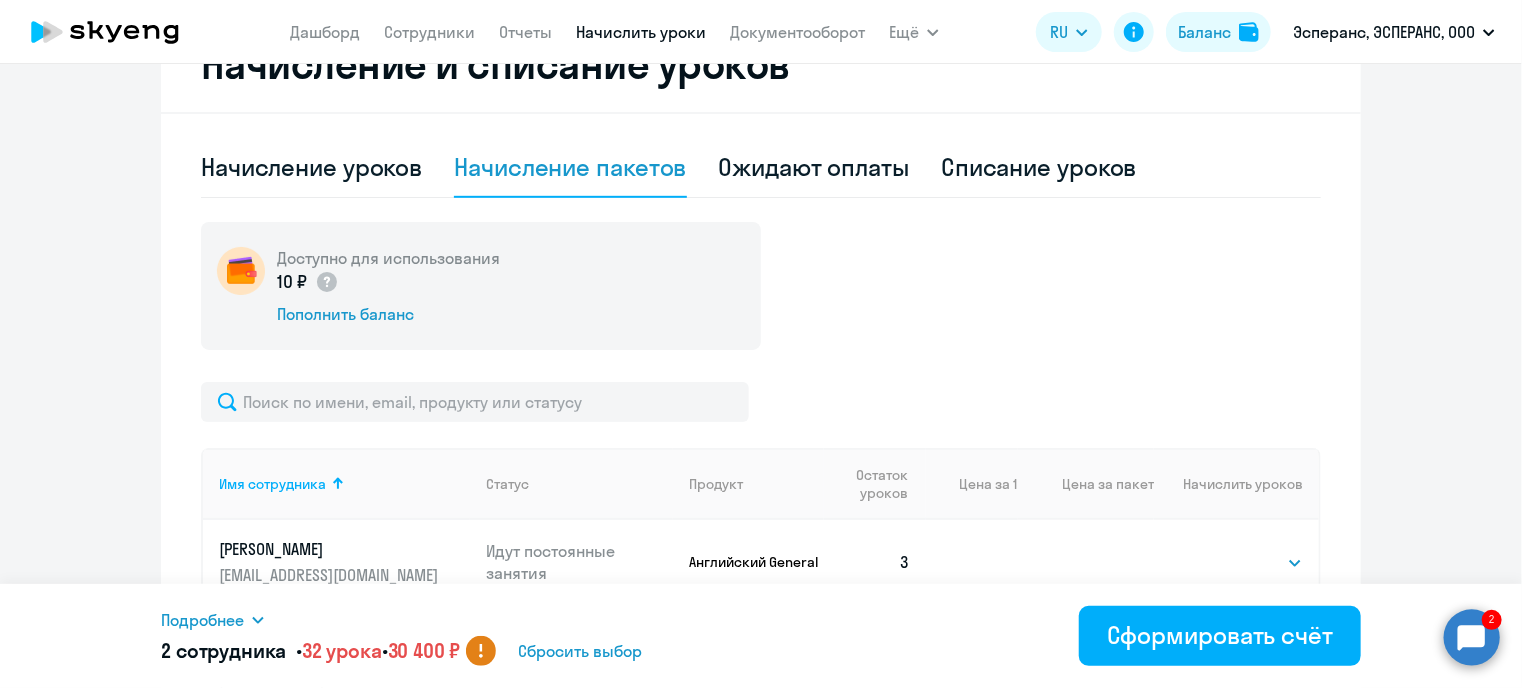 scroll, scrollTop: 784, scrollLeft: 0, axis: vertical 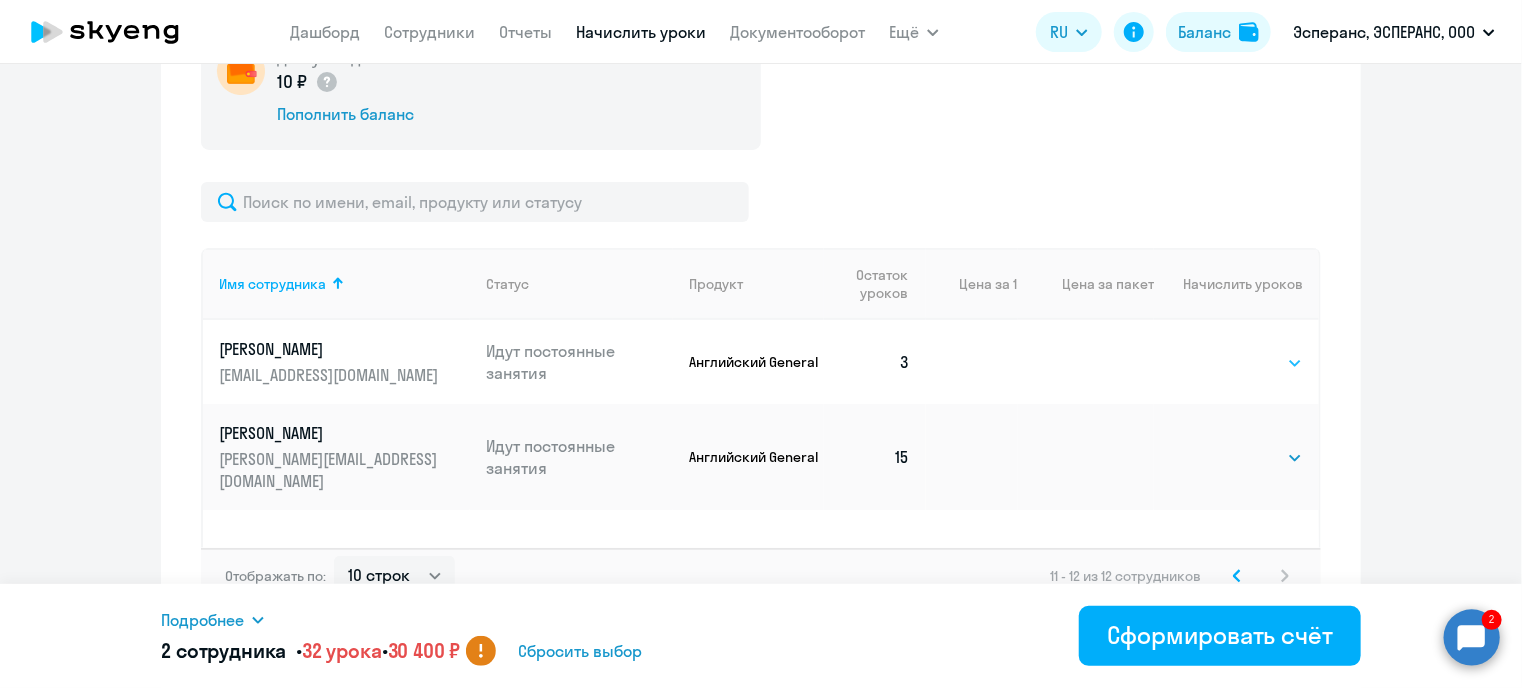 click on "Выбрать   4   8   16   32   64   96   128" 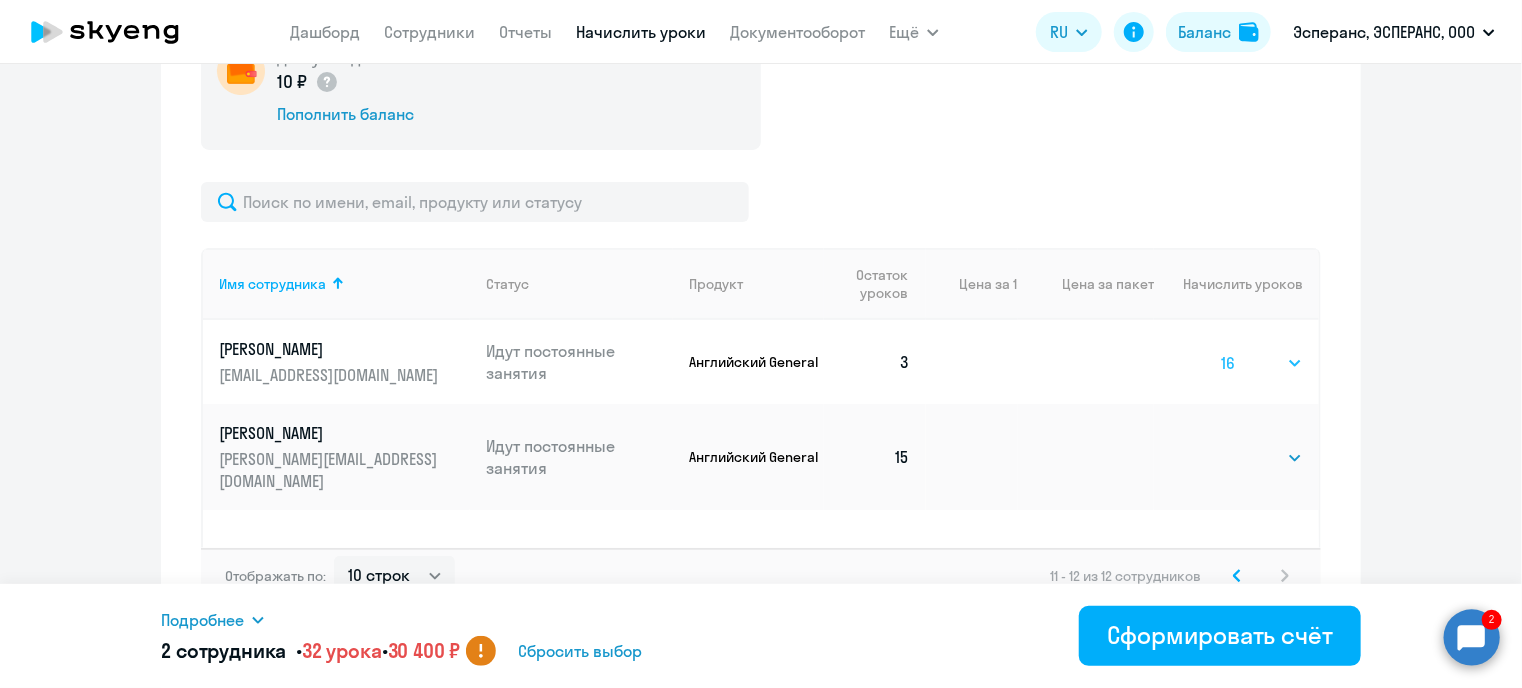 click on "Выбрать   4   8   16   32   64   96   128" 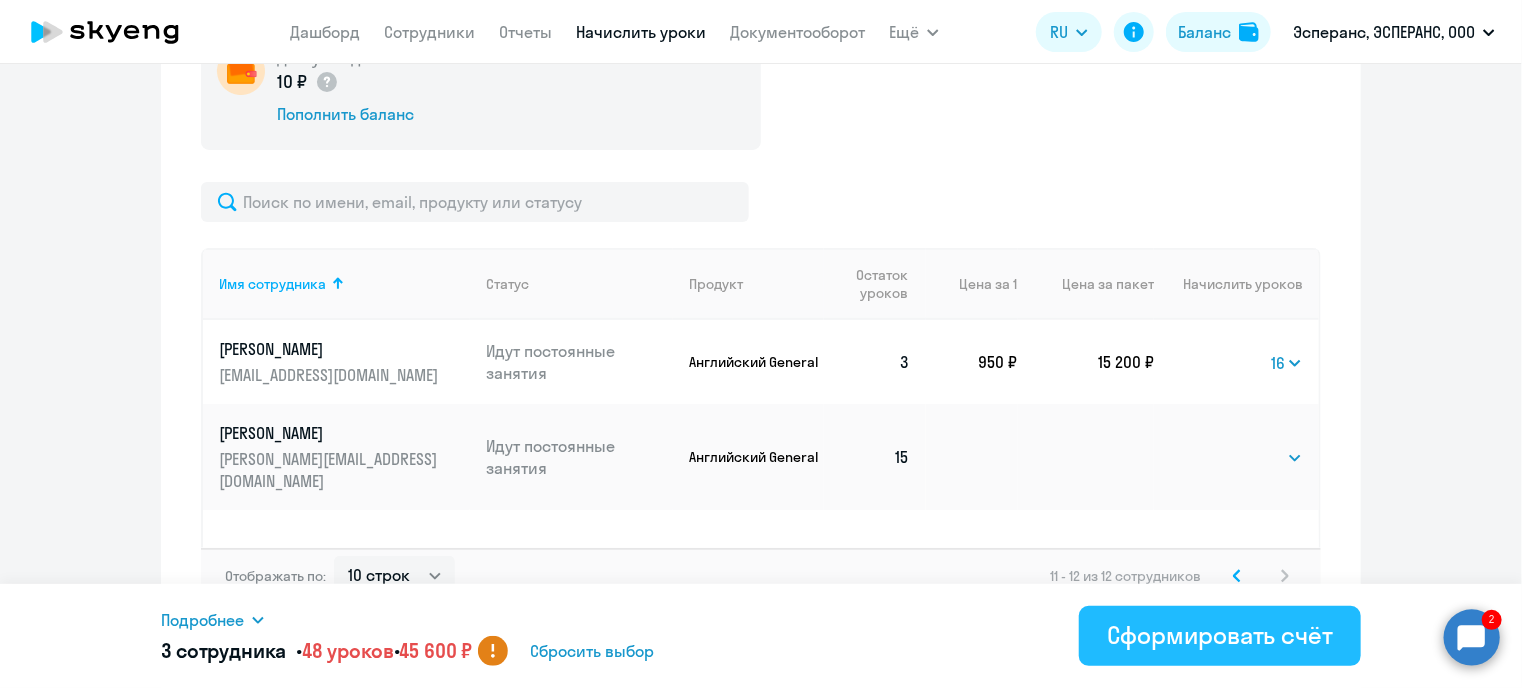 click on "Сформировать счёт" at bounding box center (1220, 635) 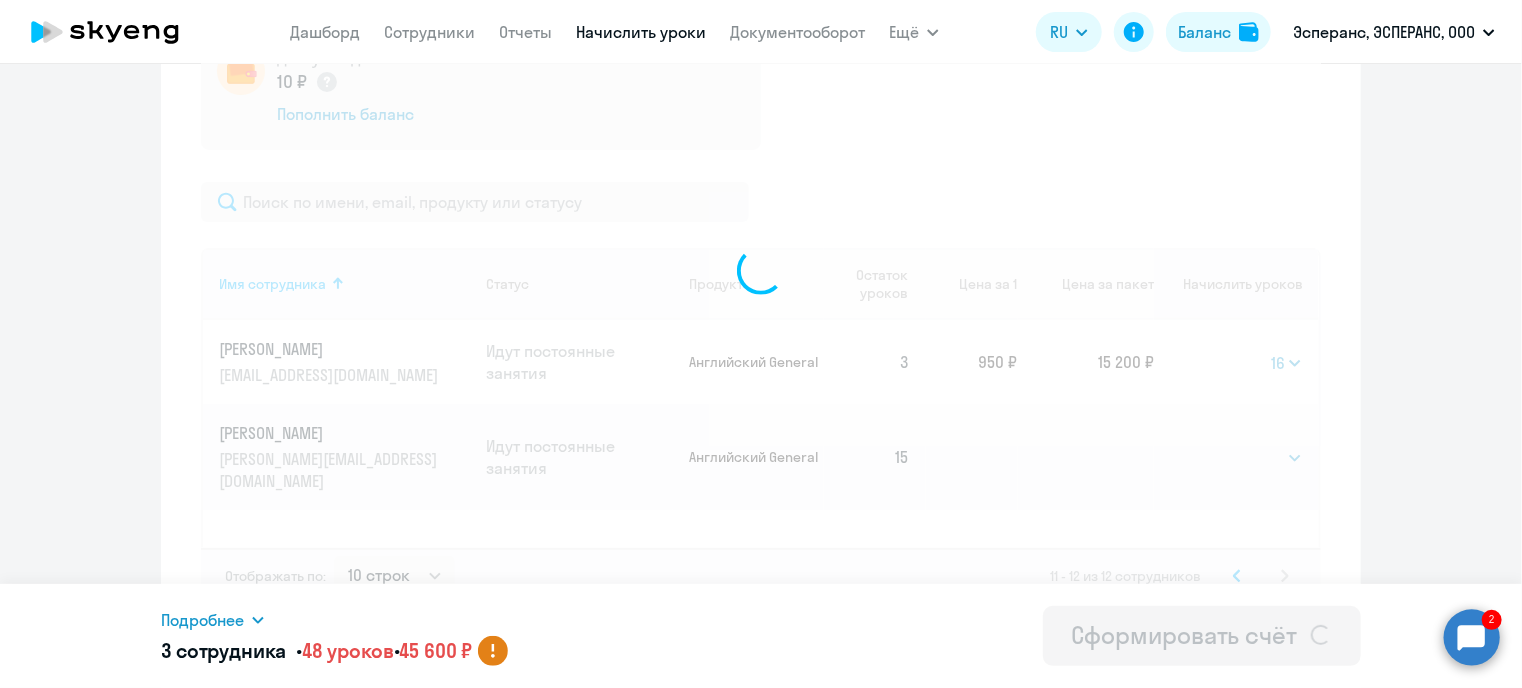 select 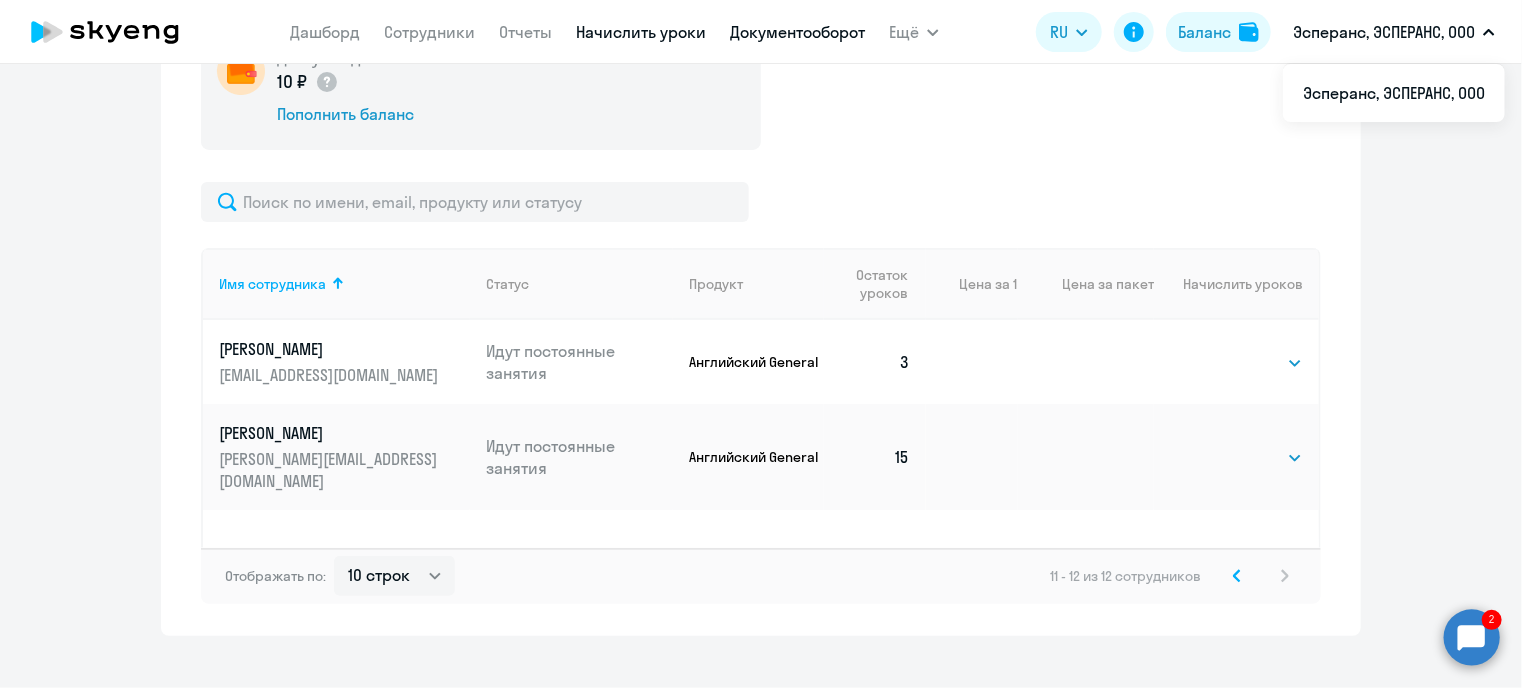 click on "Документооборот" at bounding box center (797, 32) 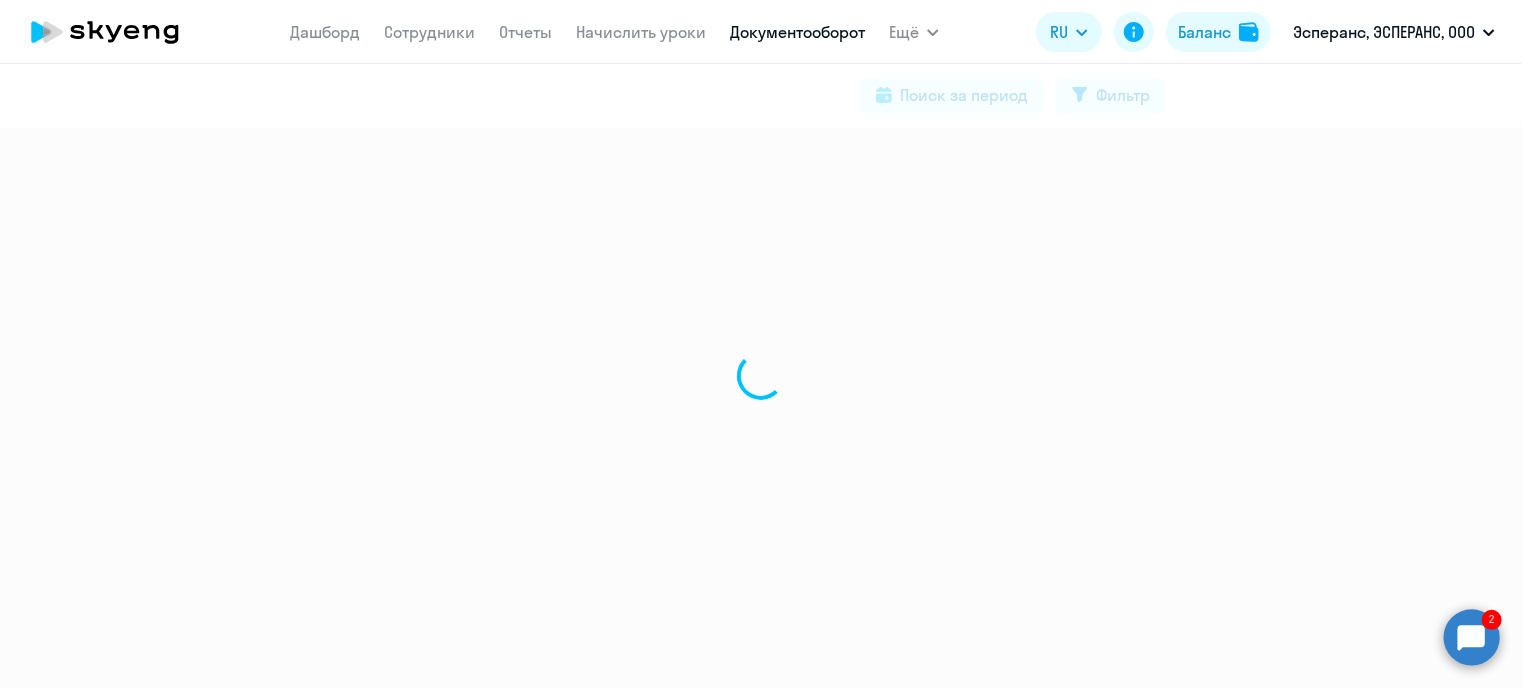 scroll, scrollTop: 0, scrollLeft: 0, axis: both 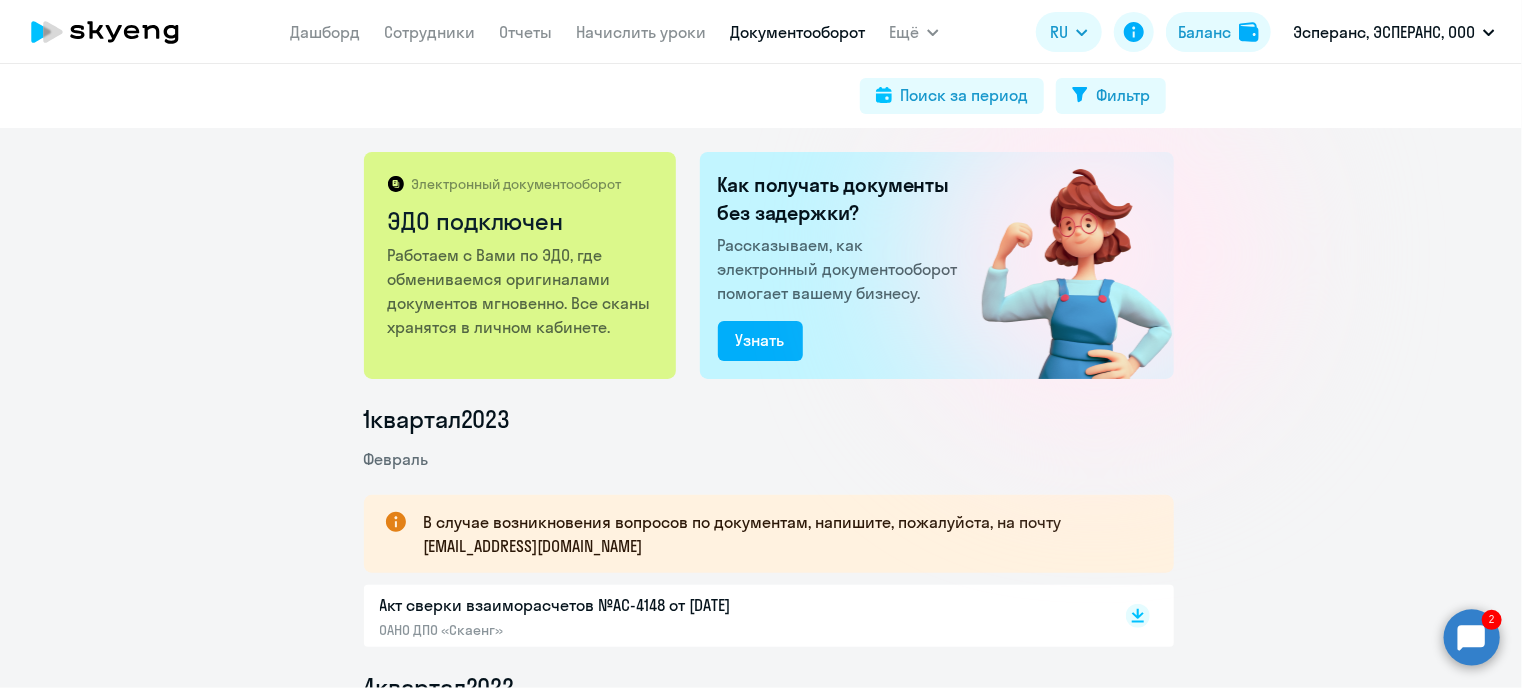 click on "Документооборот" at bounding box center (797, 32) 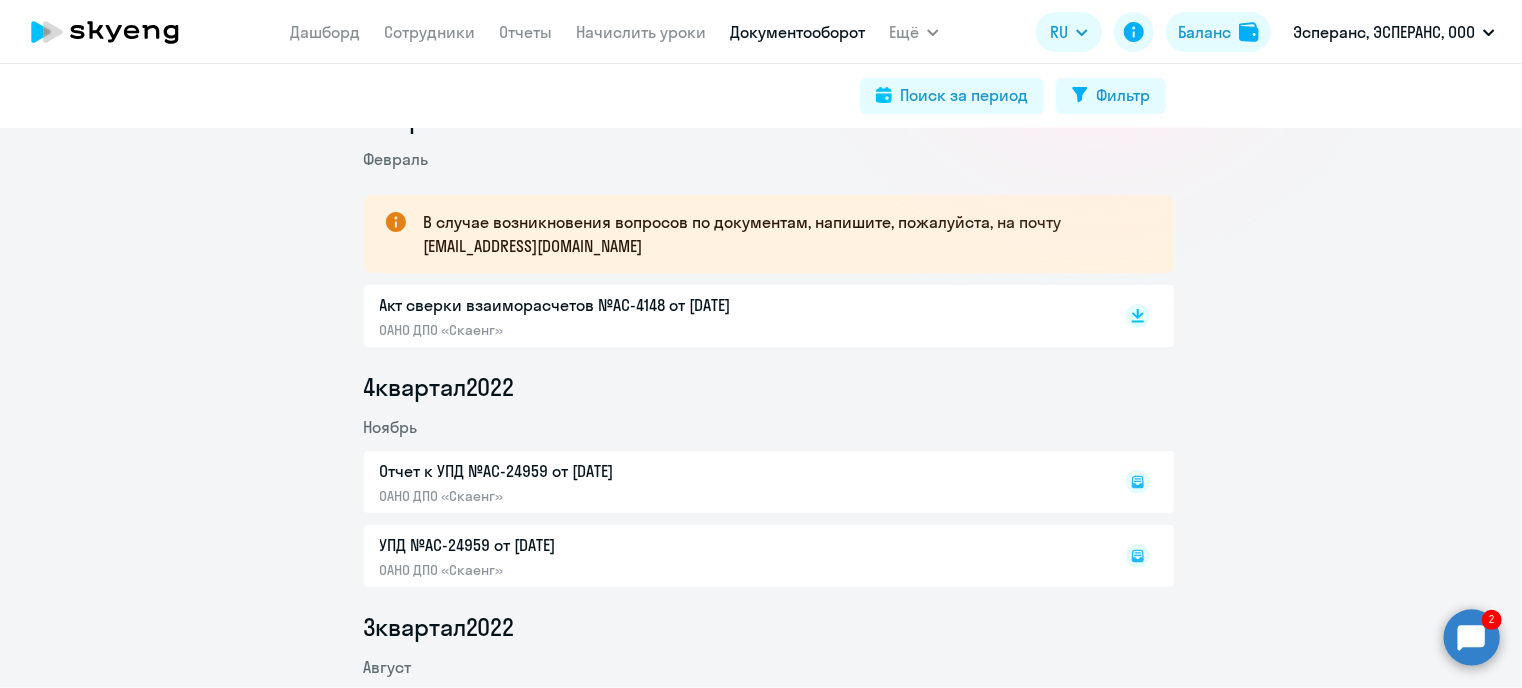 scroll, scrollTop: 0, scrollLeft: 0, axis: both 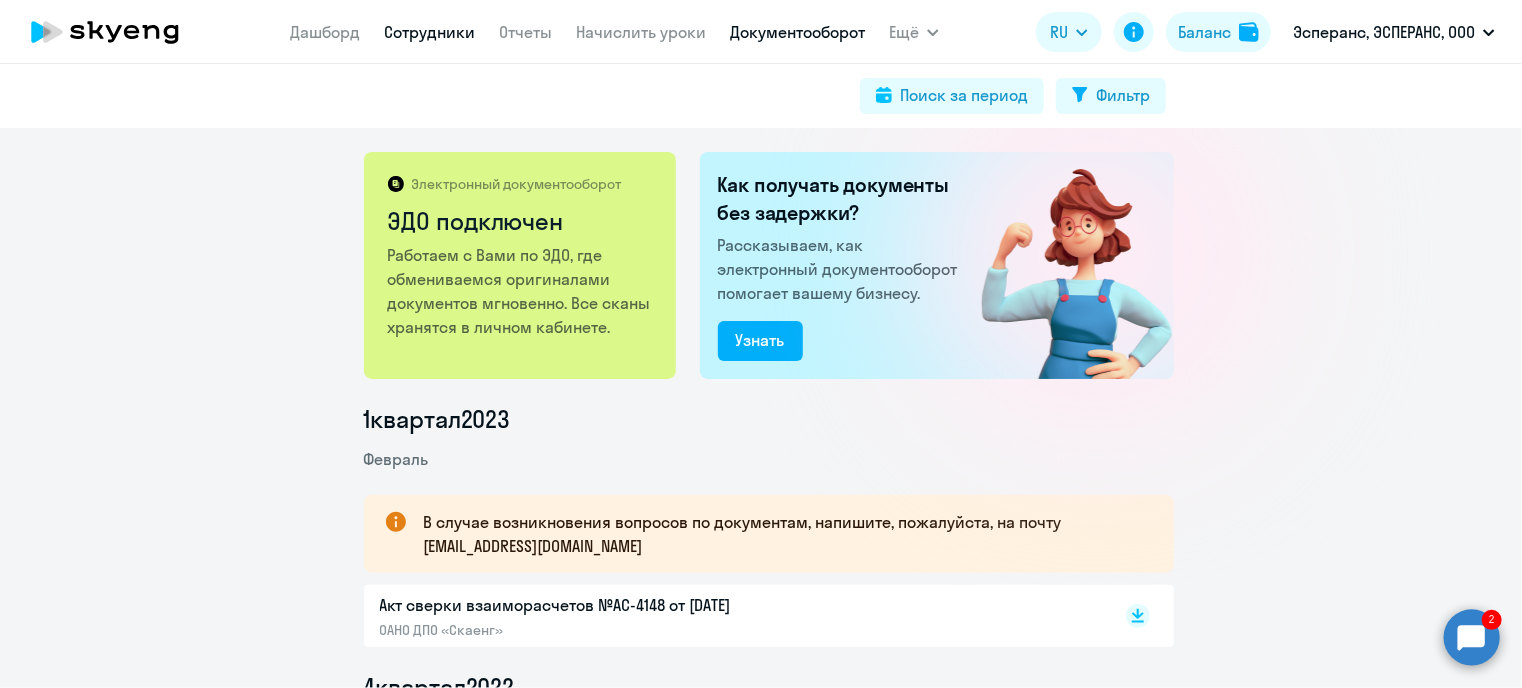 click on "Сотрудники" at bounding box center (429, 32) 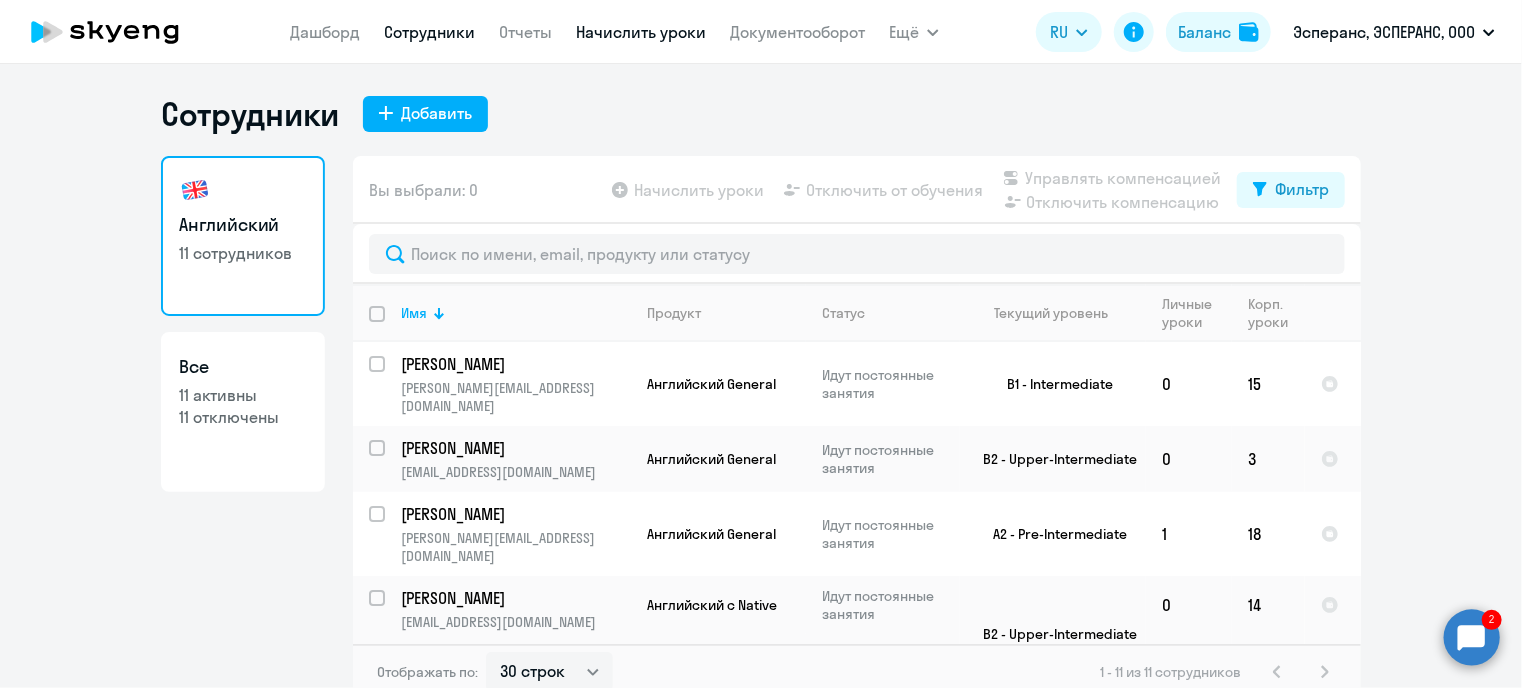 click on "Начислить уроки" at bounding box center [641, 32] 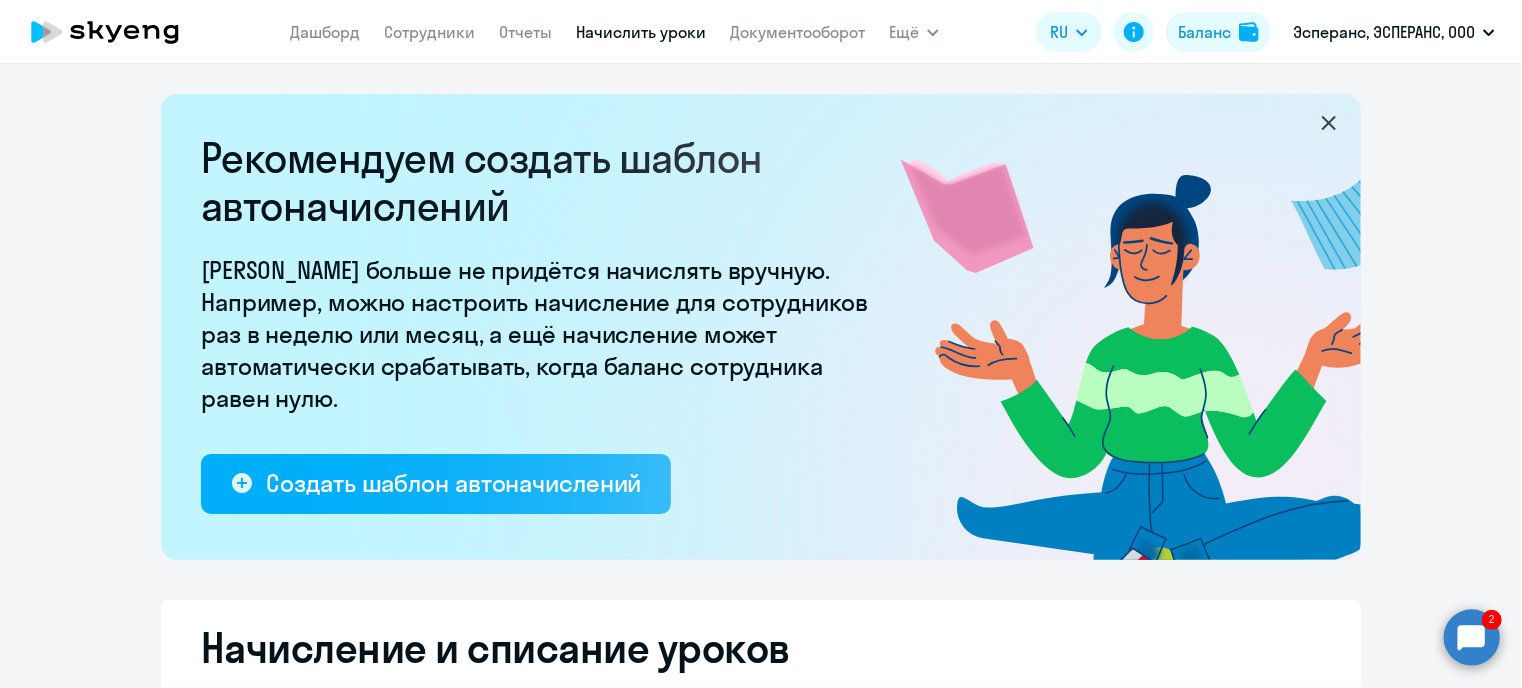 select on "10" 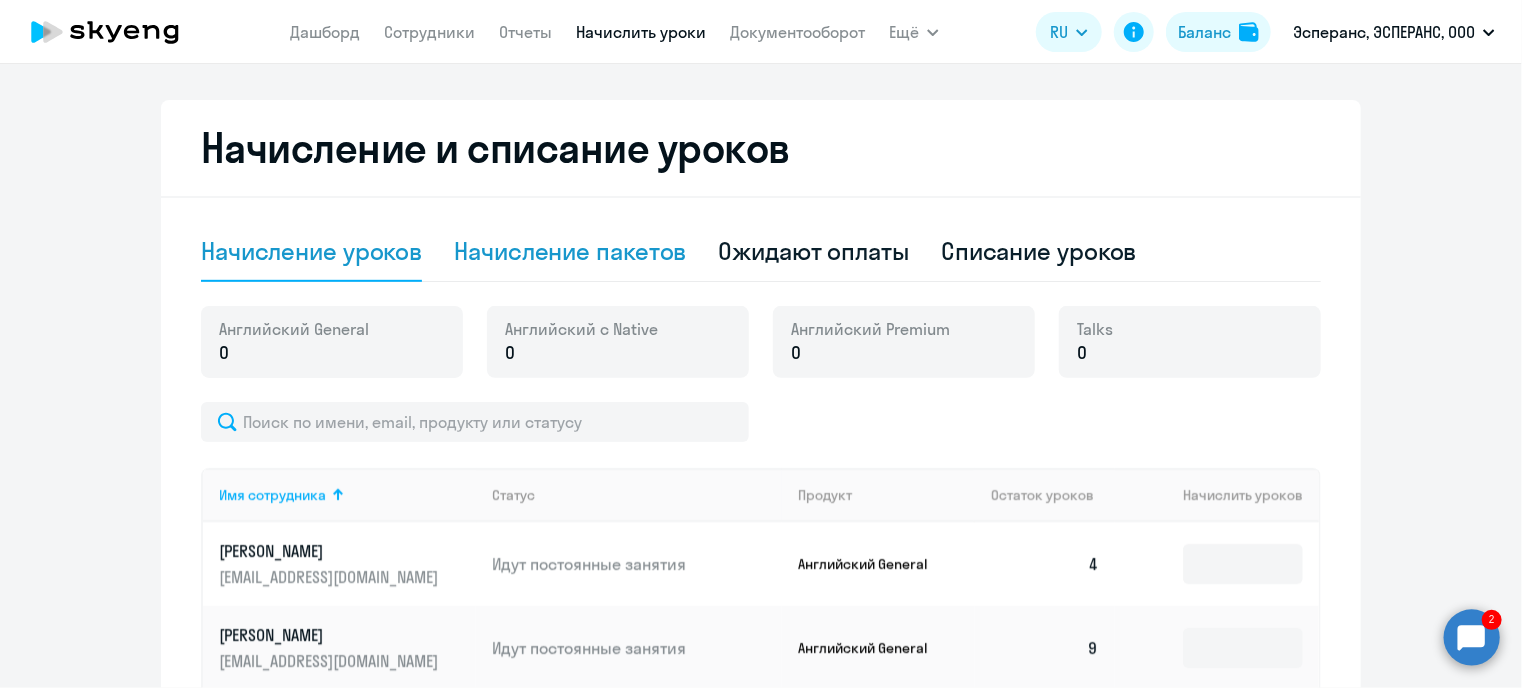 click on "Начисление пакетов" 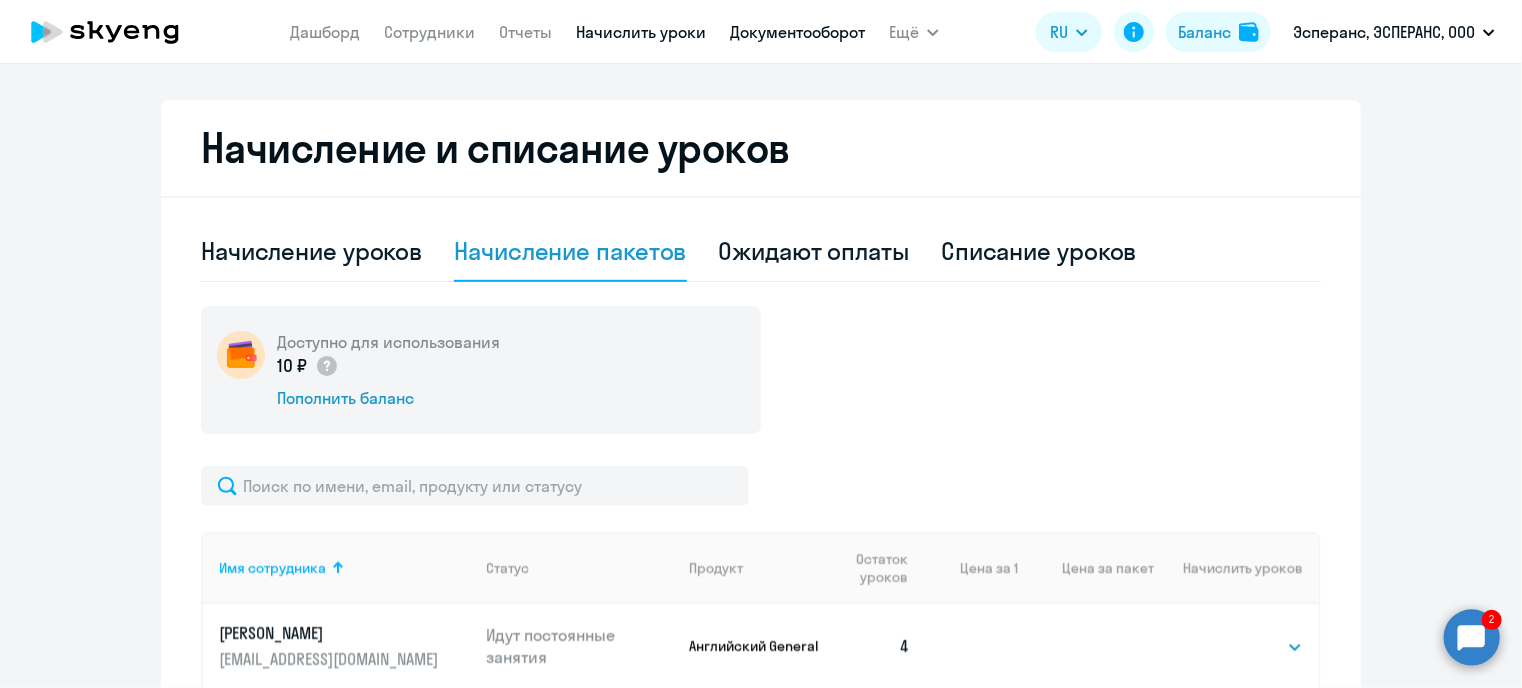 click on "Документооборот" at bounding box center [797, 32] 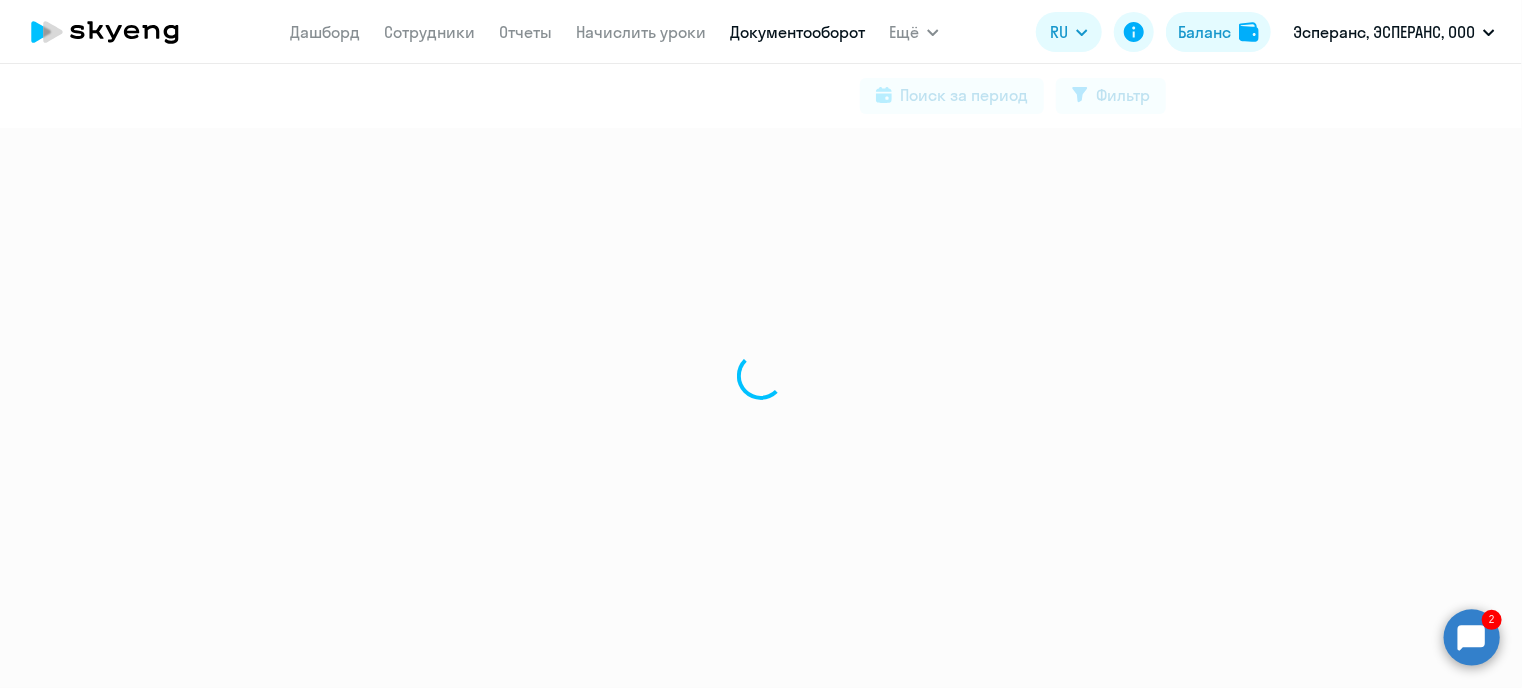 scroll, scrollTop: 0, scrollLeft: 0, axis: both 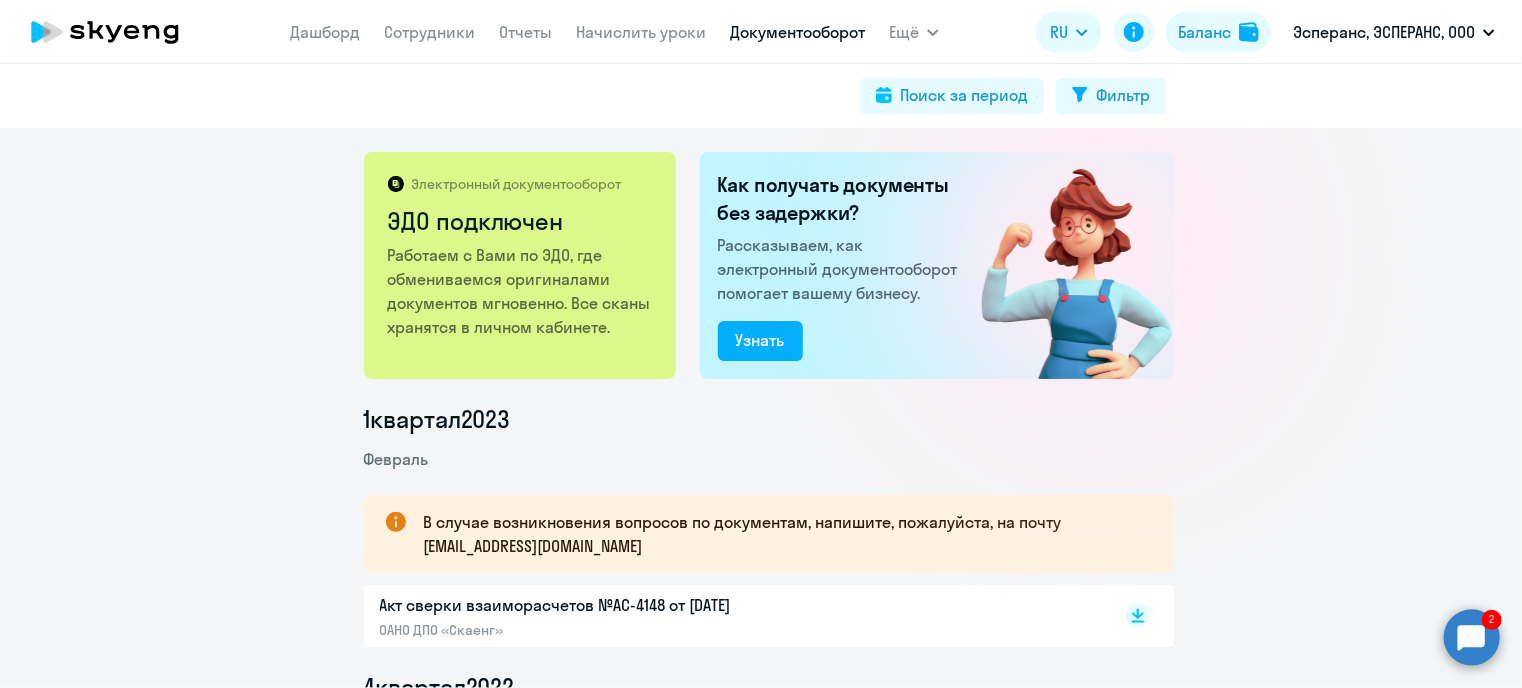 click 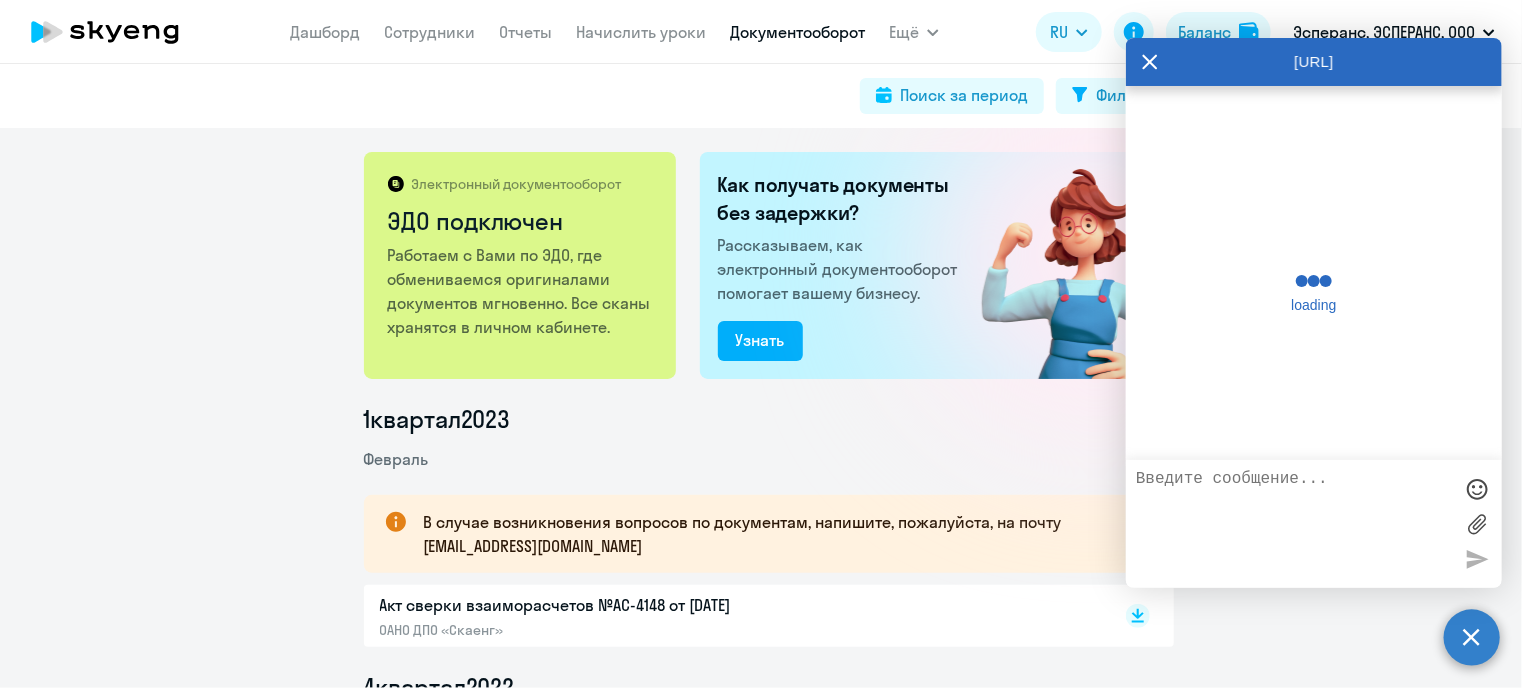 scroll, scrollTop: 0, scrollLeft: 0, axis: both 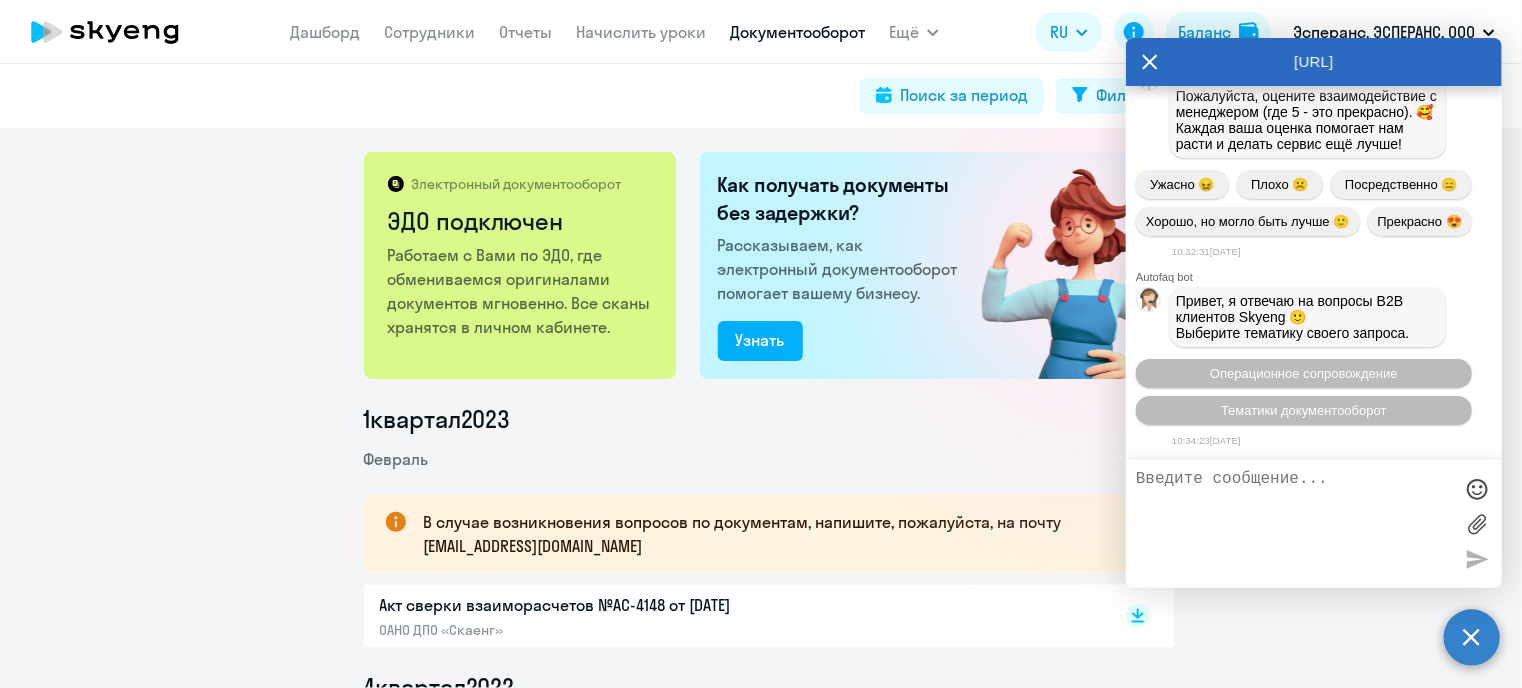 click at bounding box center [1294, 524] 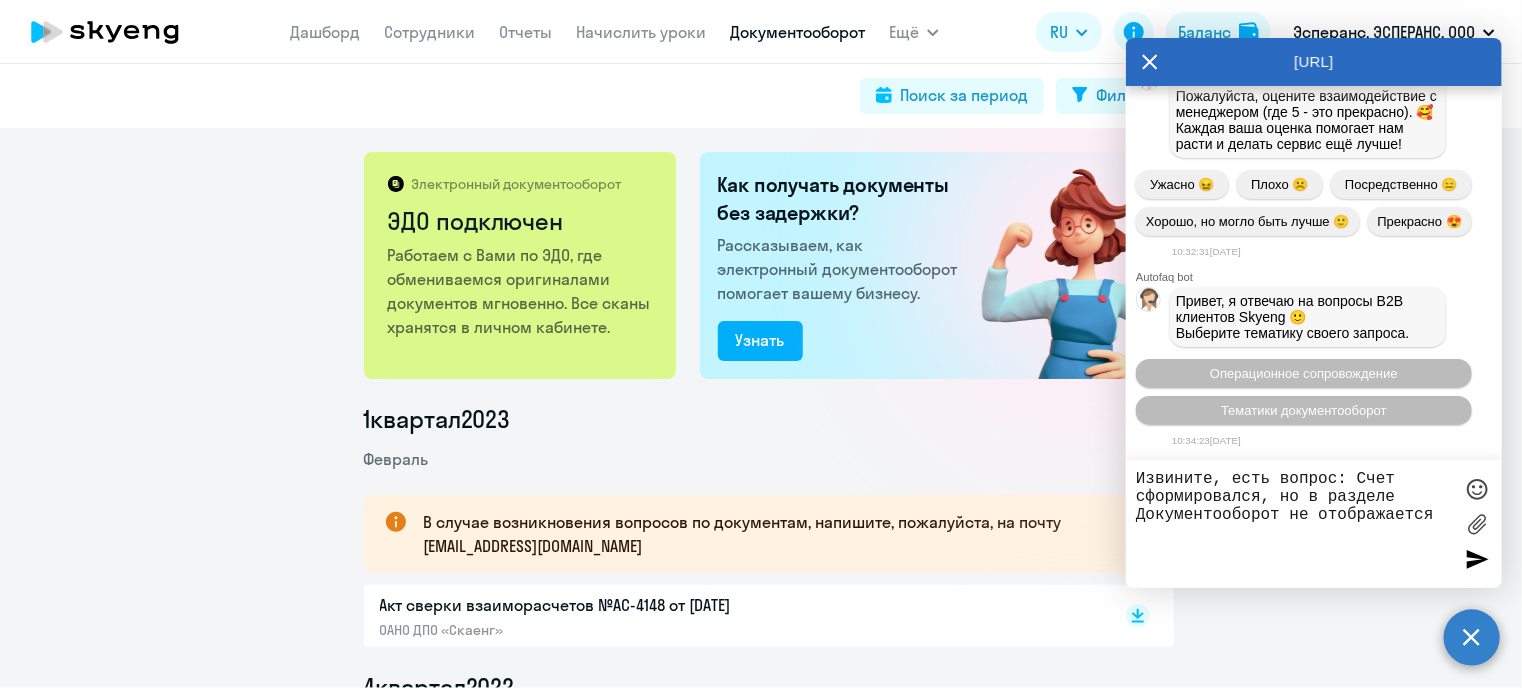 type on "Извините, есть вопрос: Счет сформировался, но в разделе Документооборот не отображается." 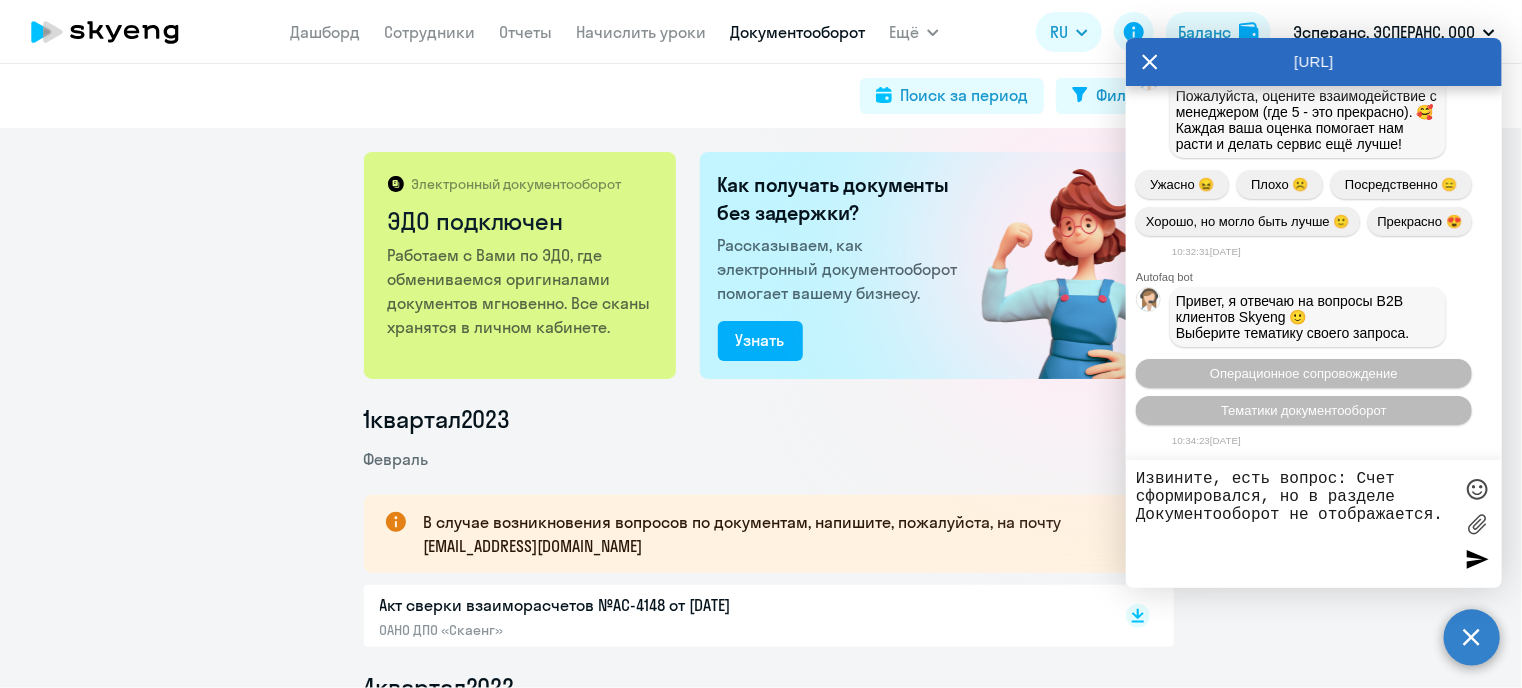 click on "Извините, есть вопрос: Счет сформировался, но в разделе Документооборот не отображается." at bounding box center [1294, 524] 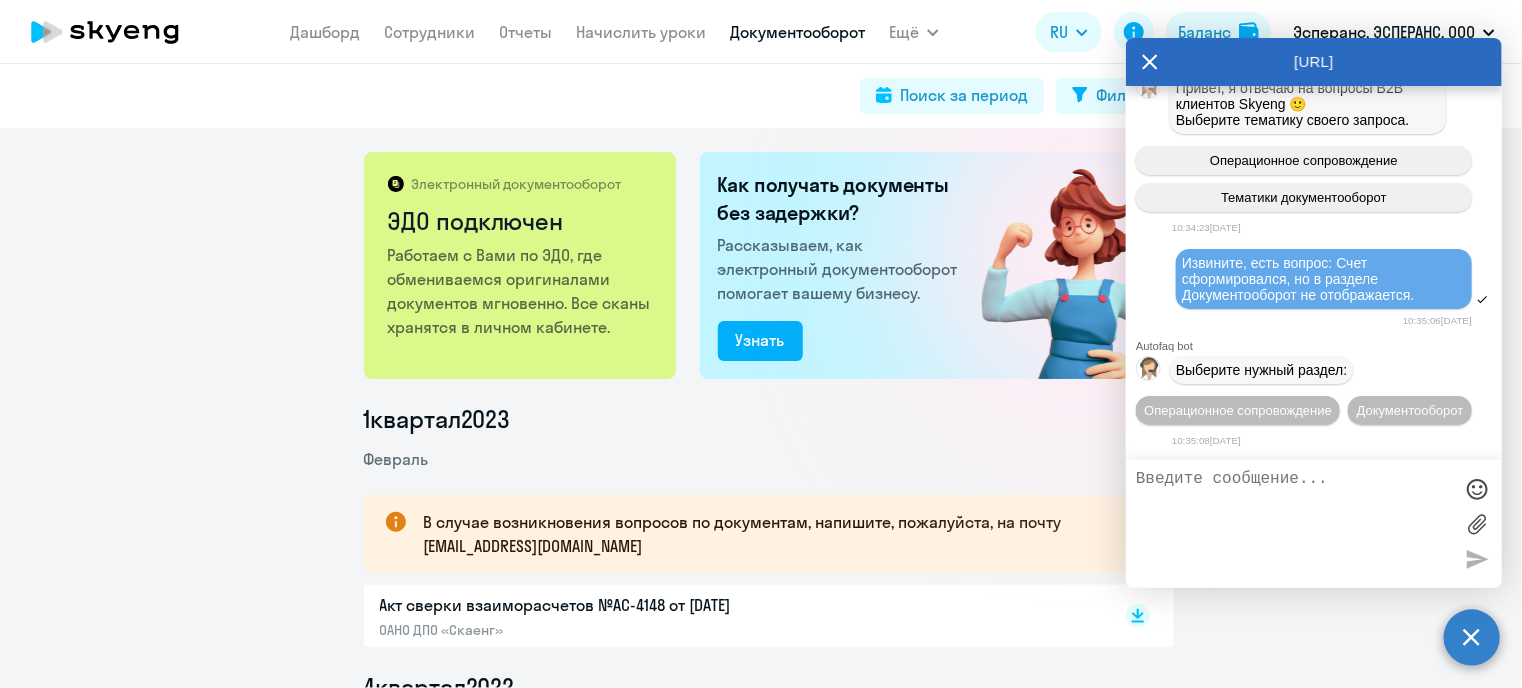 scroll, scrollTop: 23213, scrollLeft: 0, axis: vertical 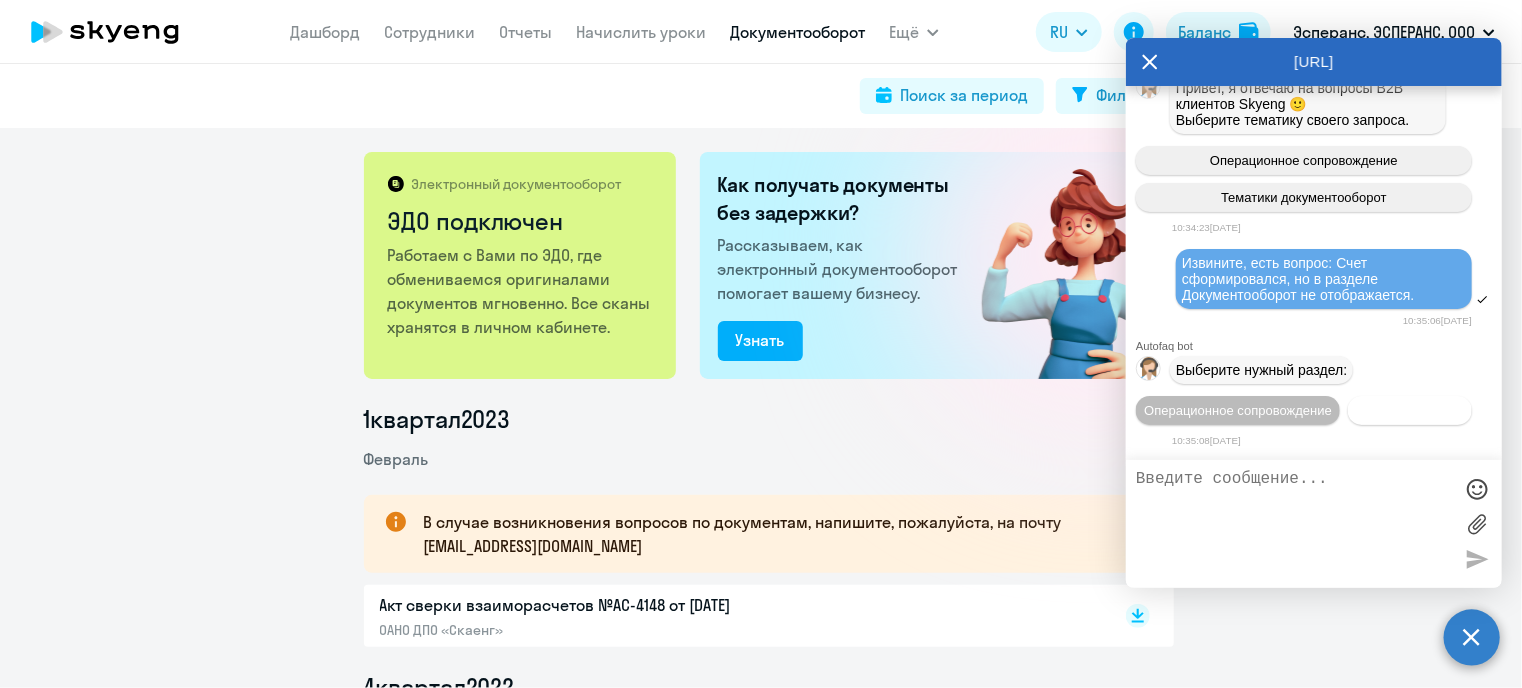 click on "Документооборот" at bounding box center [1410, 410] 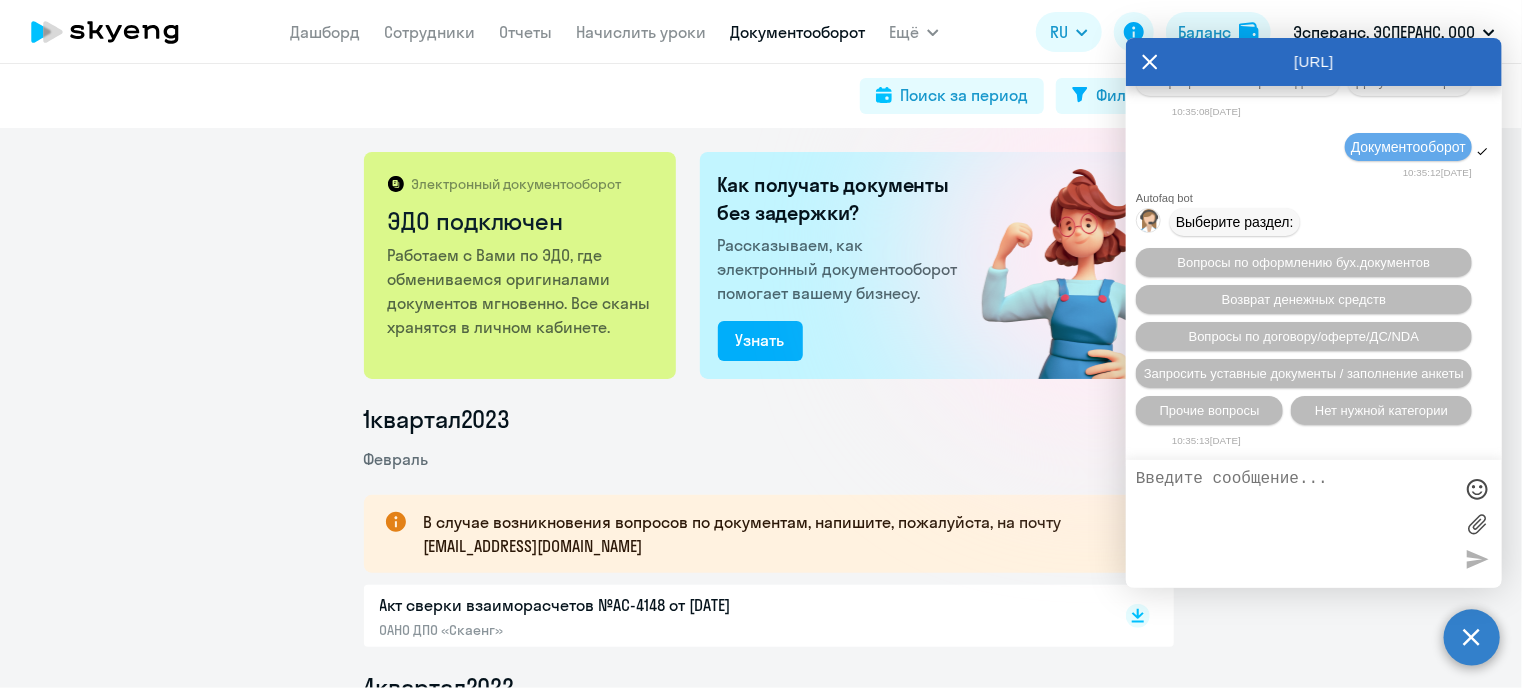 scroll, scrollTop: 23144, scrollLeft: 0, axis: vertical 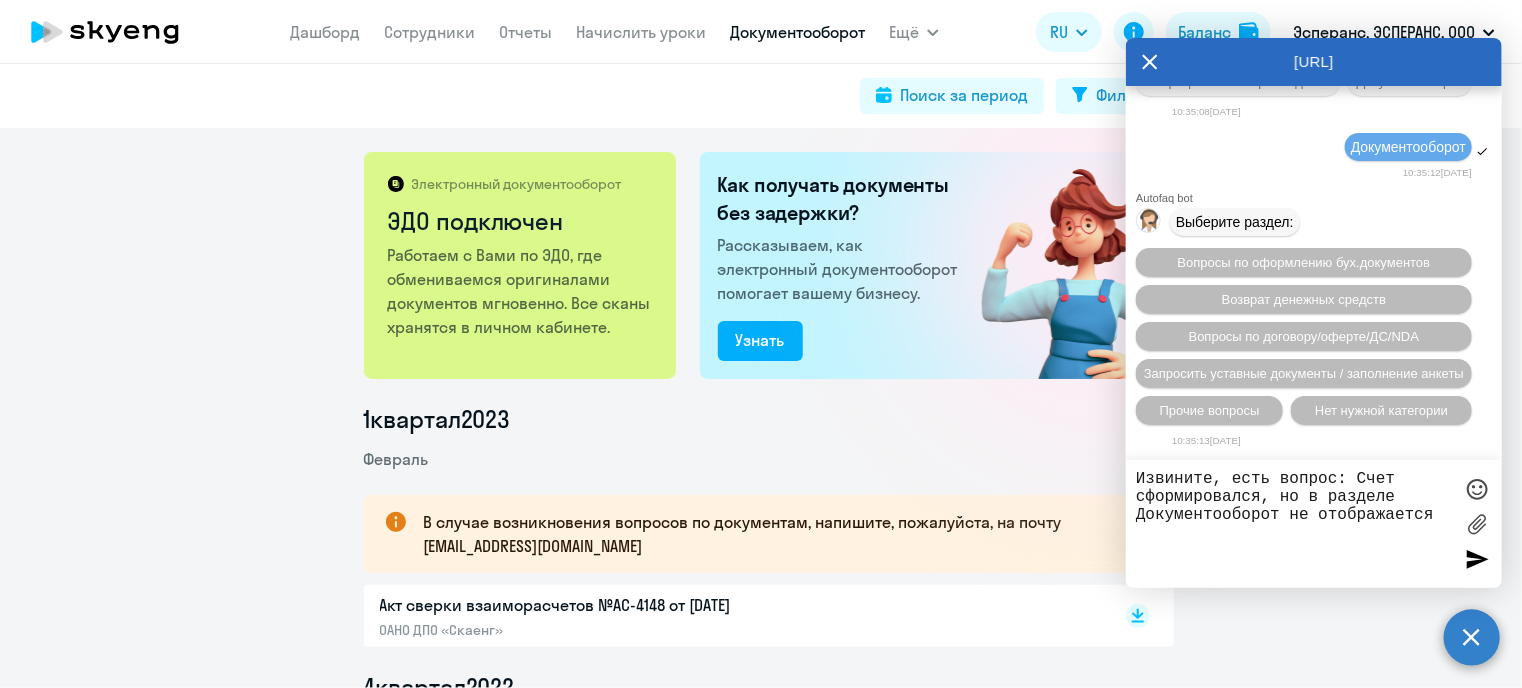 type on "Извините, есть вопрос: Счет сформировался, но в разделе Документооборот не отображается" 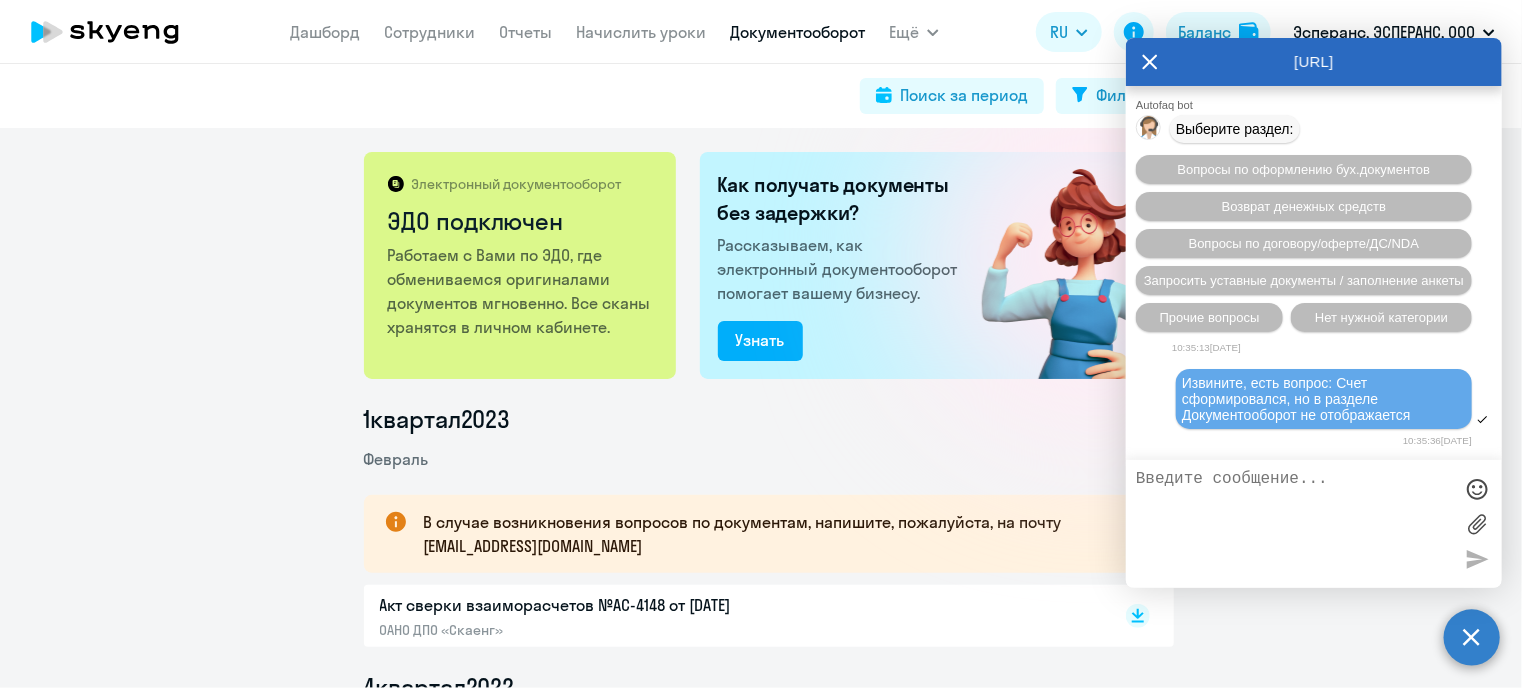 scroll, scrollTop: 23640, scrollLeft: 0, axis: vertical 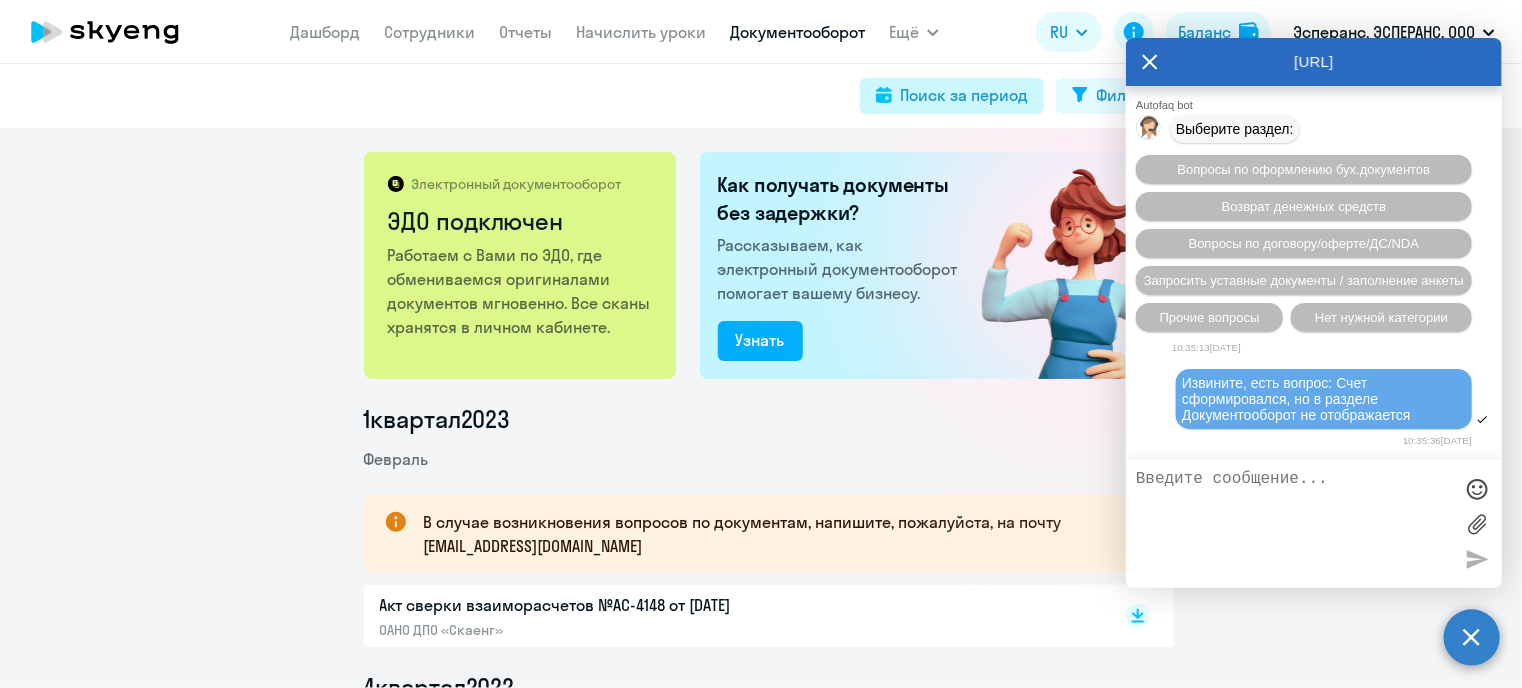 click on "Поиск за период" 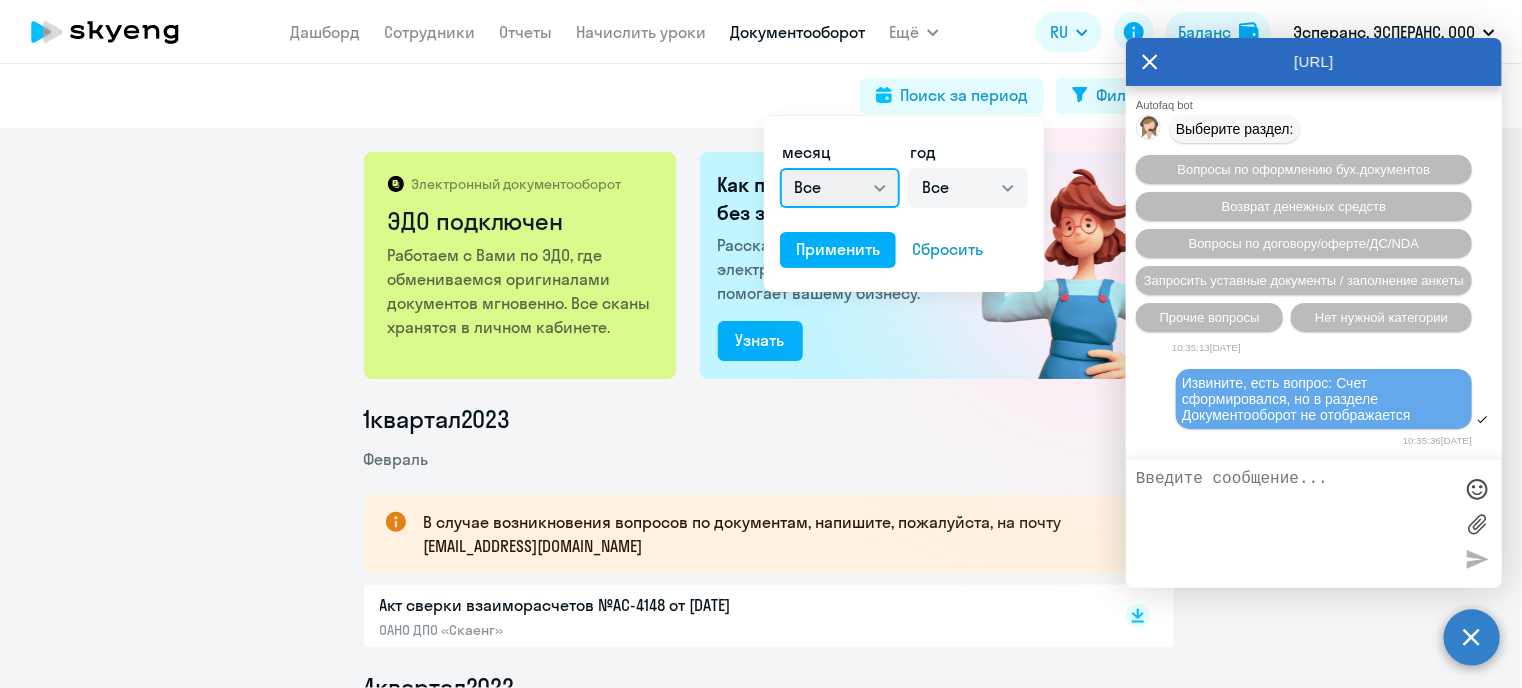 click on "Все  январь   февраль   март   апрель   май   июнь   июль   август   сентябрь   октябрь   ноябрь   декабрь" at bounding box center (840, 188) 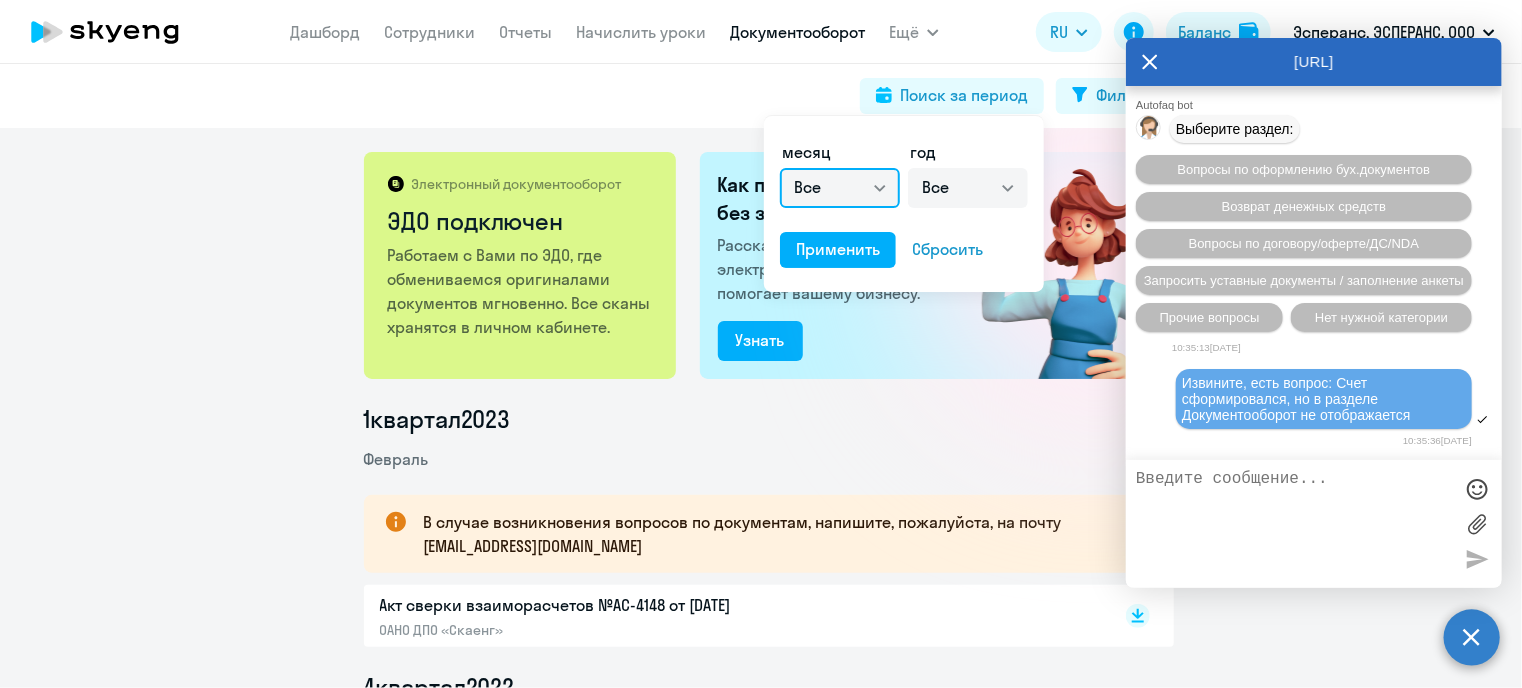select on "6" 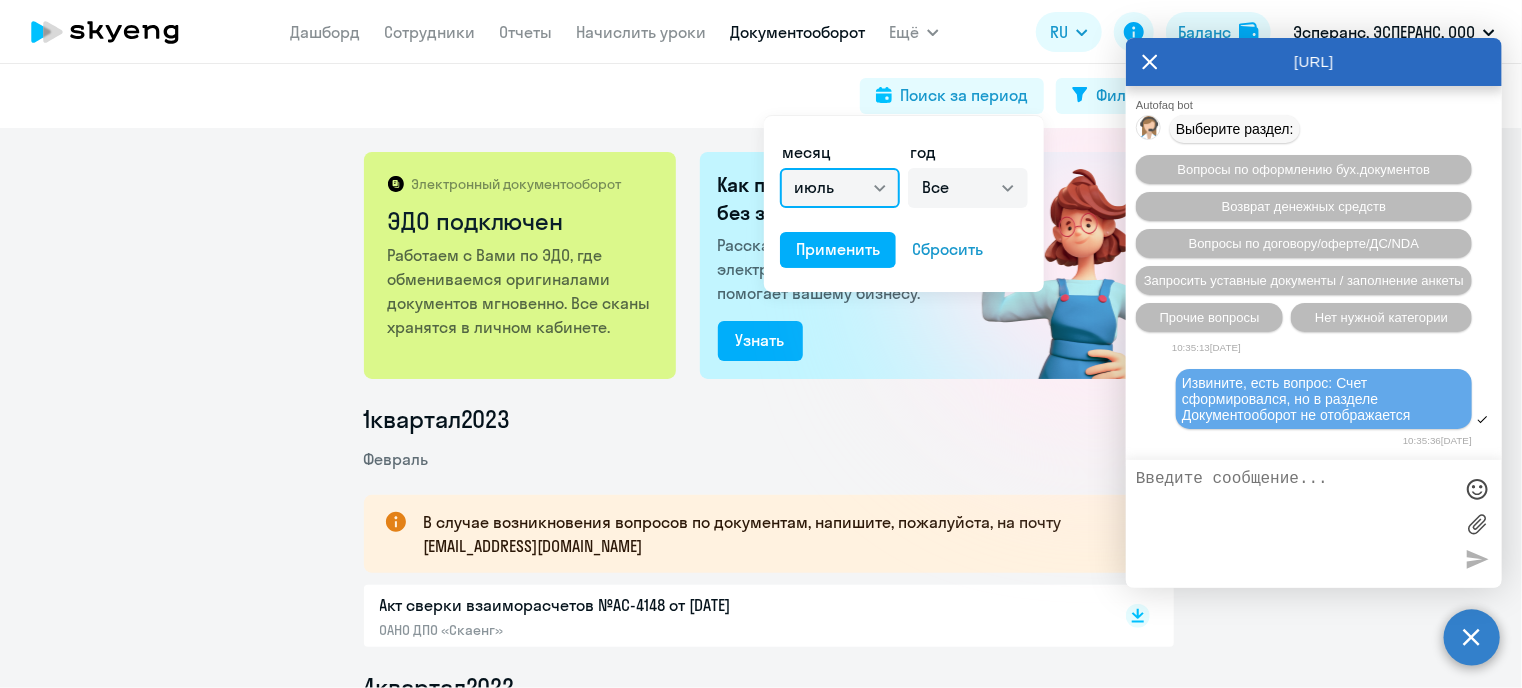 click on "Все  январь   февраль   март   апрель   май   июнь   июль   август   сентябрь   октябрь   ноябрь   декабрь" at bounding box center [840, 188] 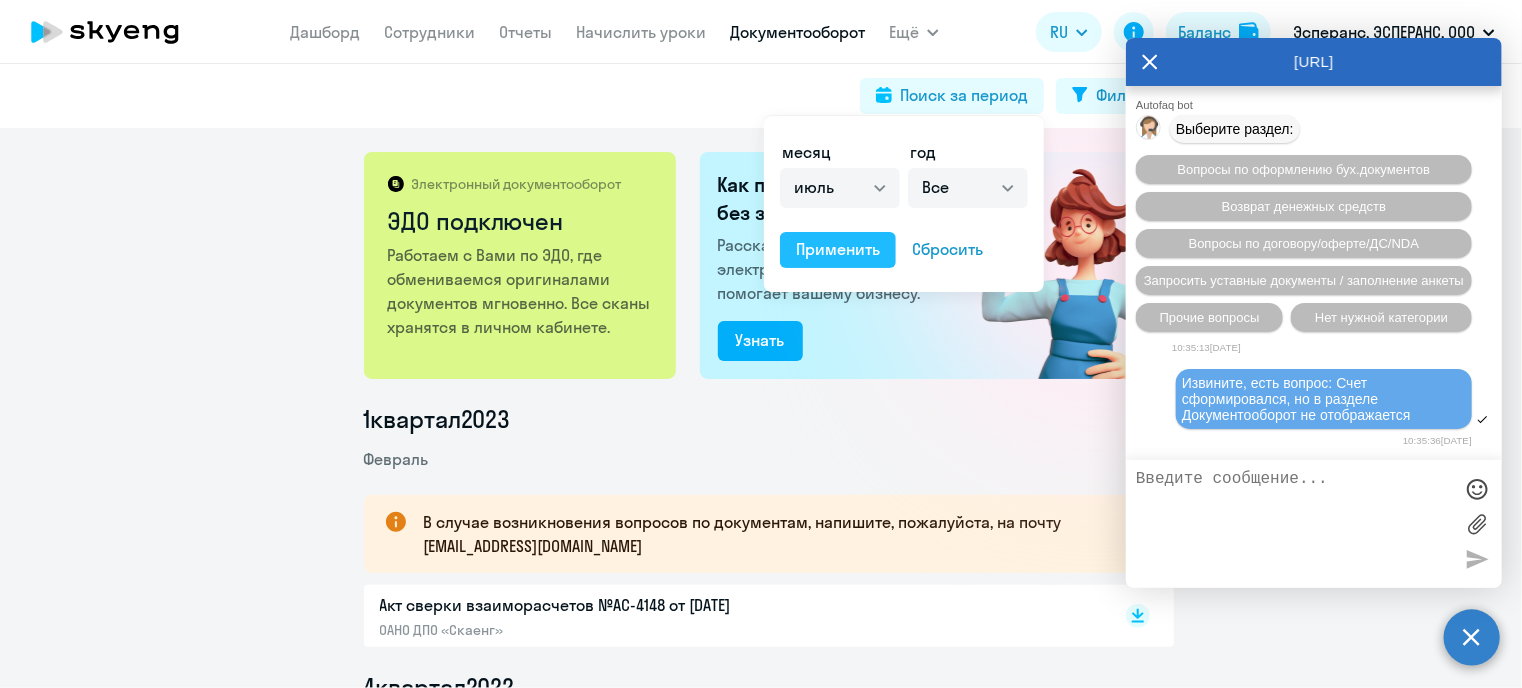 click on "Применить" at bounding box center (838, 249) 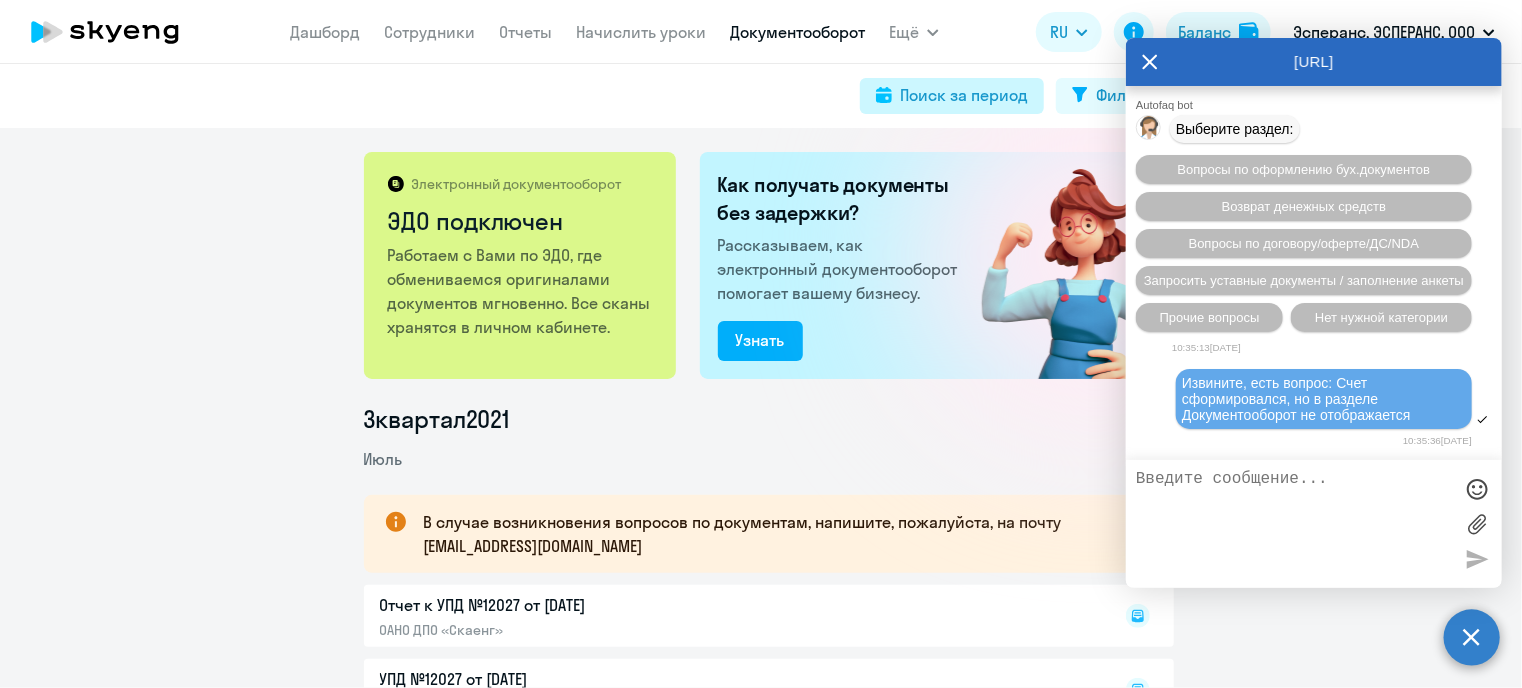click on "Поиск за период" 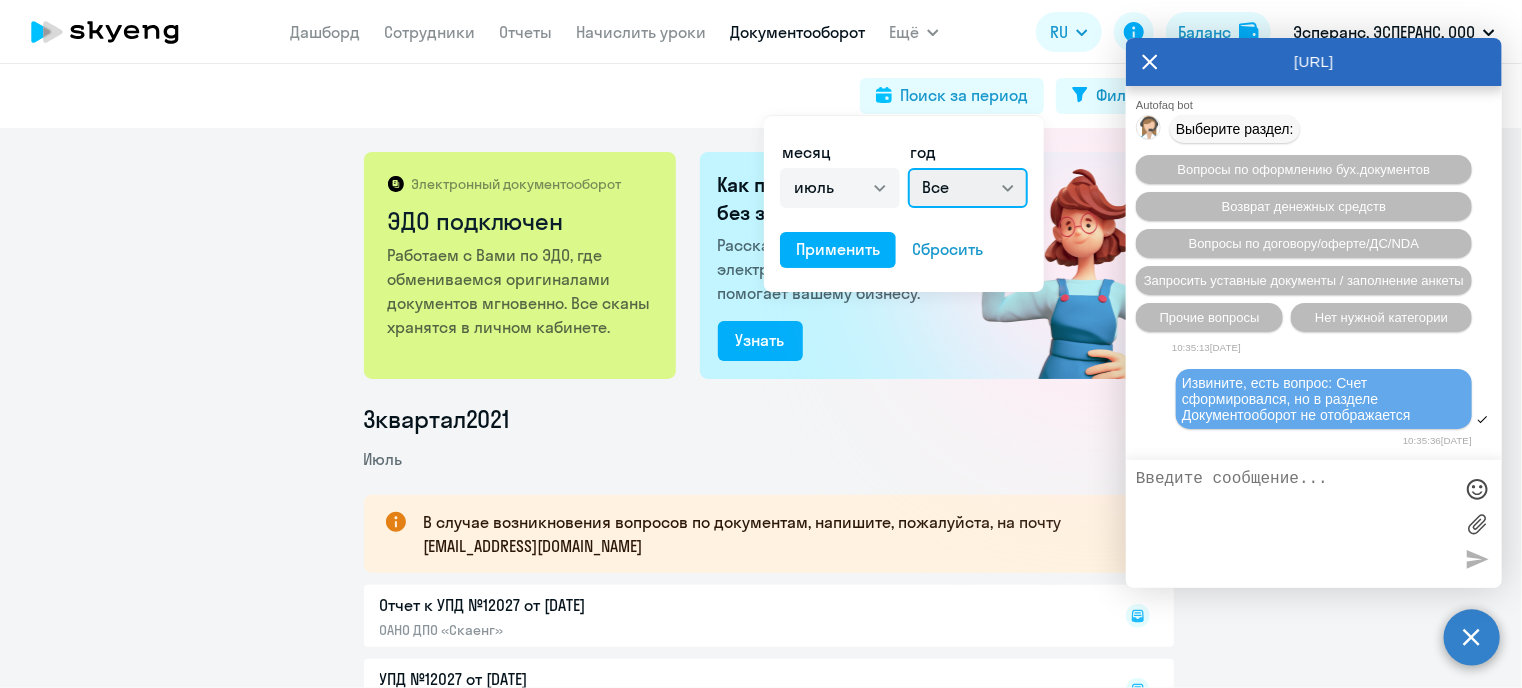 click on "Все  2025   2024   2023   2022   2021   2020   2019   2018   2017   2016" at bounding box center [968, 188] 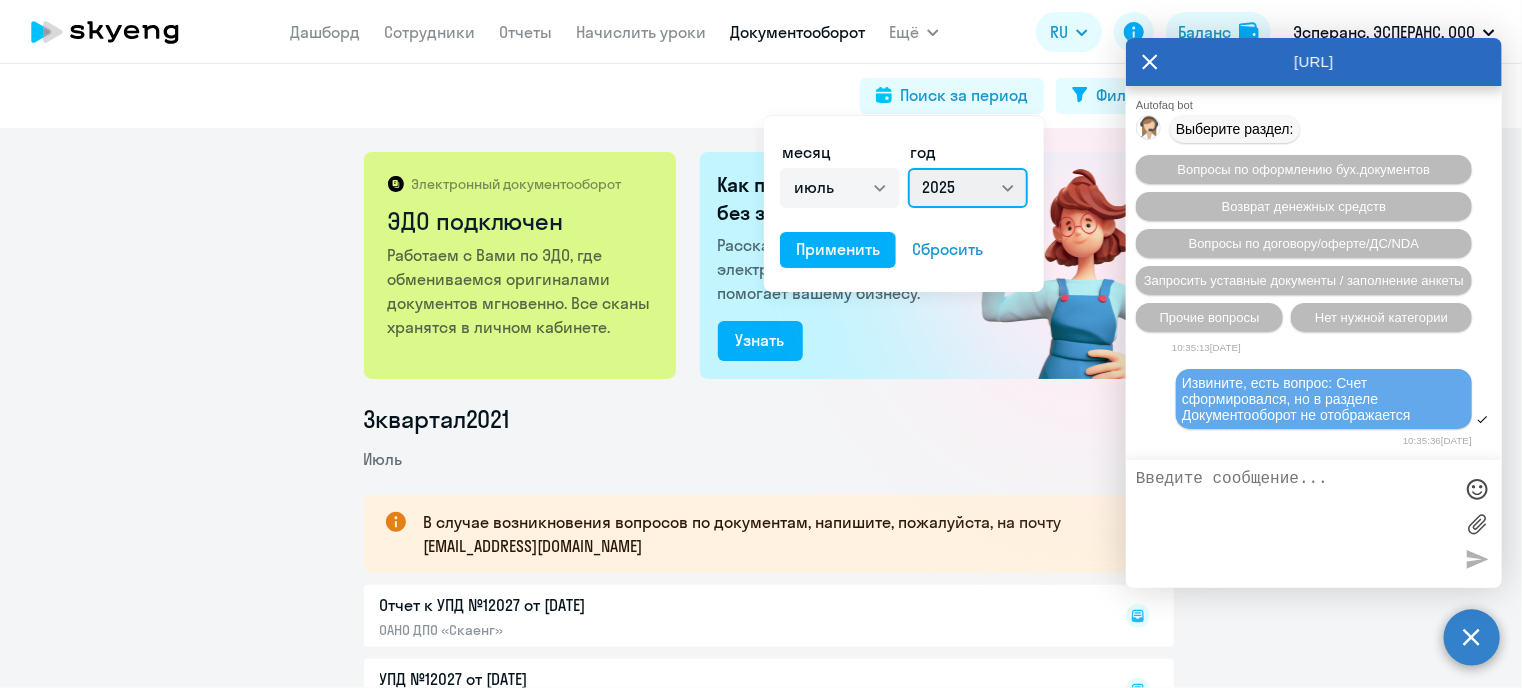 click on "Все  2025   2024   2023   2022   2021   2020   2019   2018   2017   2016" at bounding box center (968, 188) 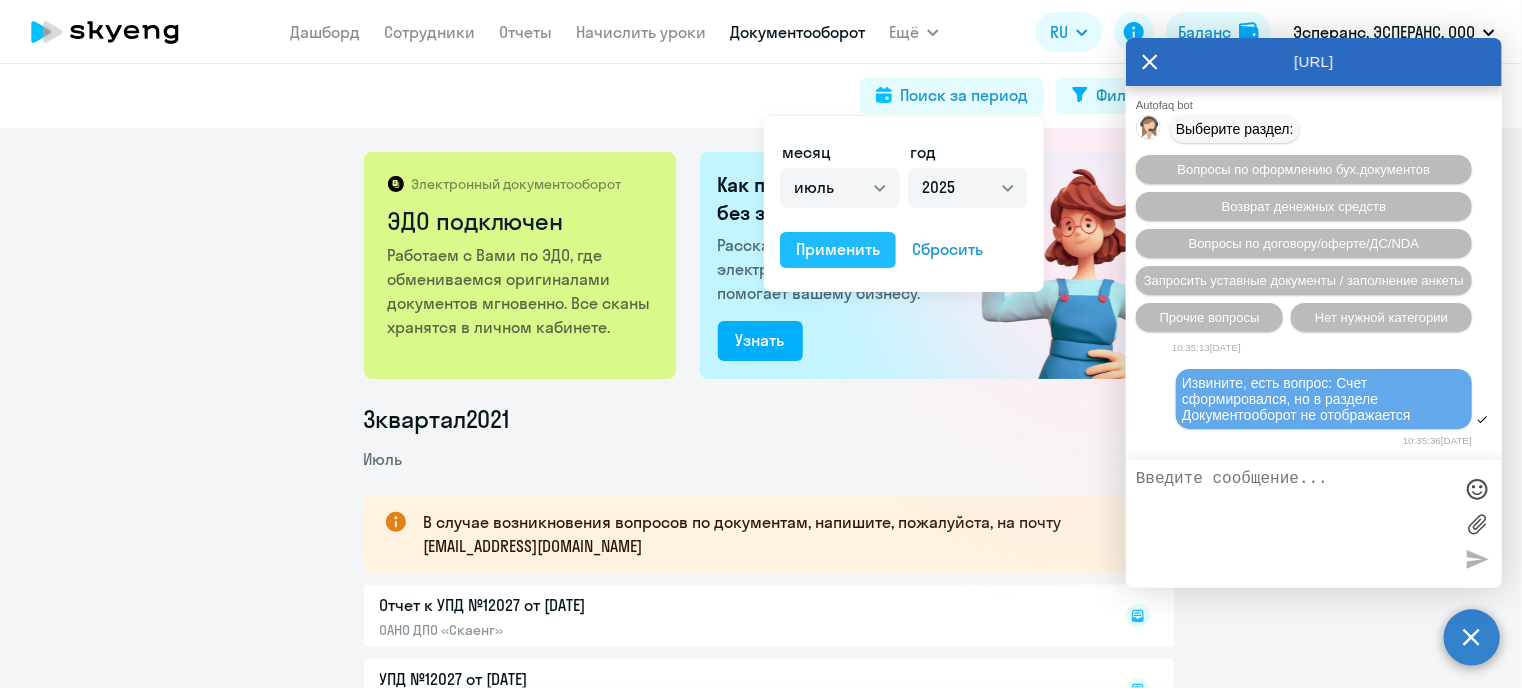 click on "Применить" at bounding box center (838, 249) 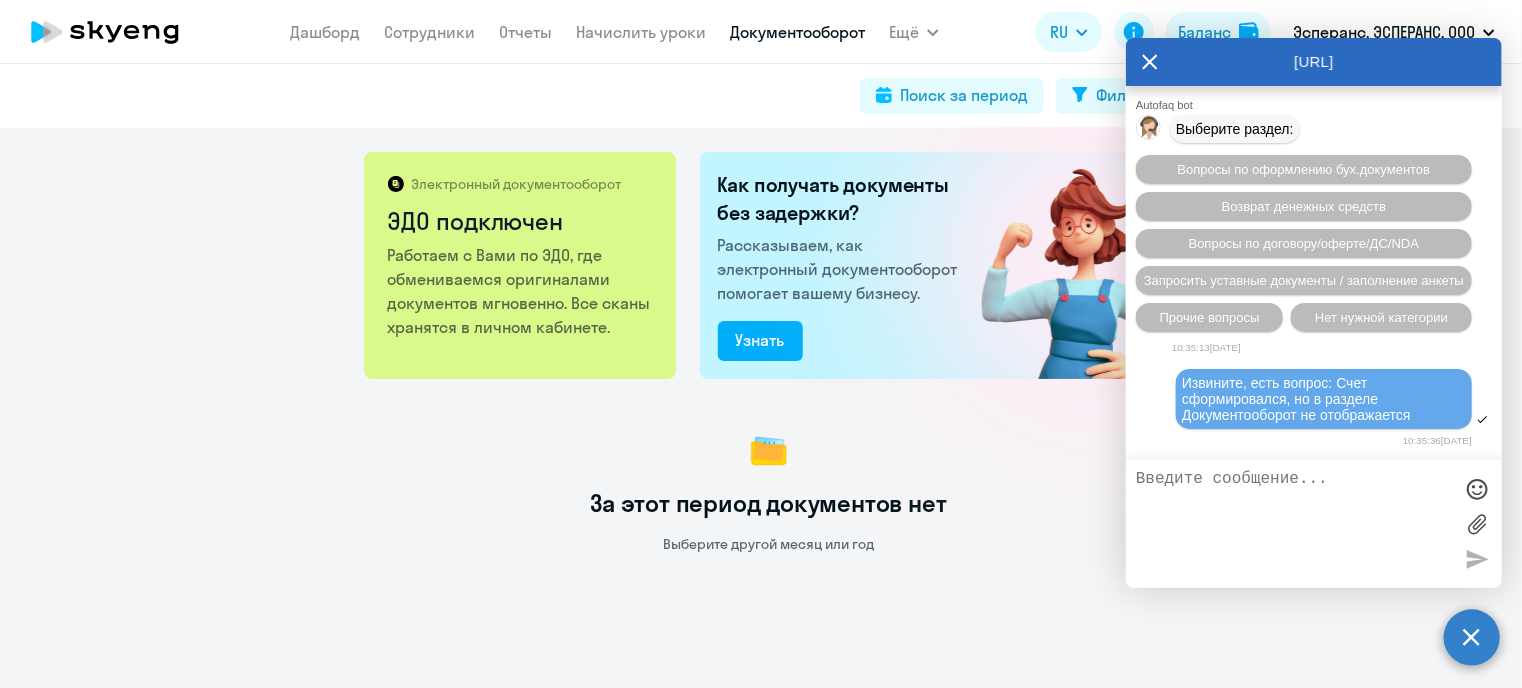 click at bounding box center (1294, 524) 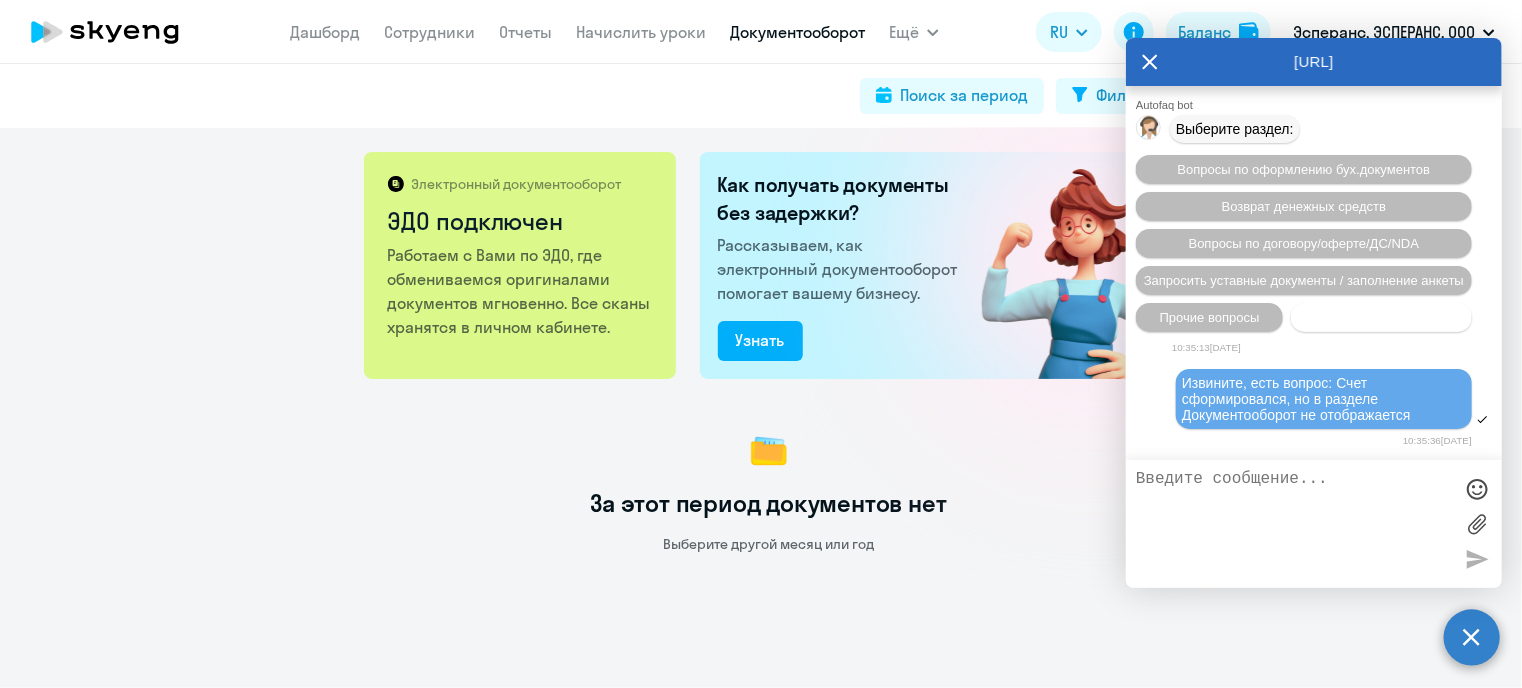 click on "Нет нужной категории" at bounding box center (1381, 317) 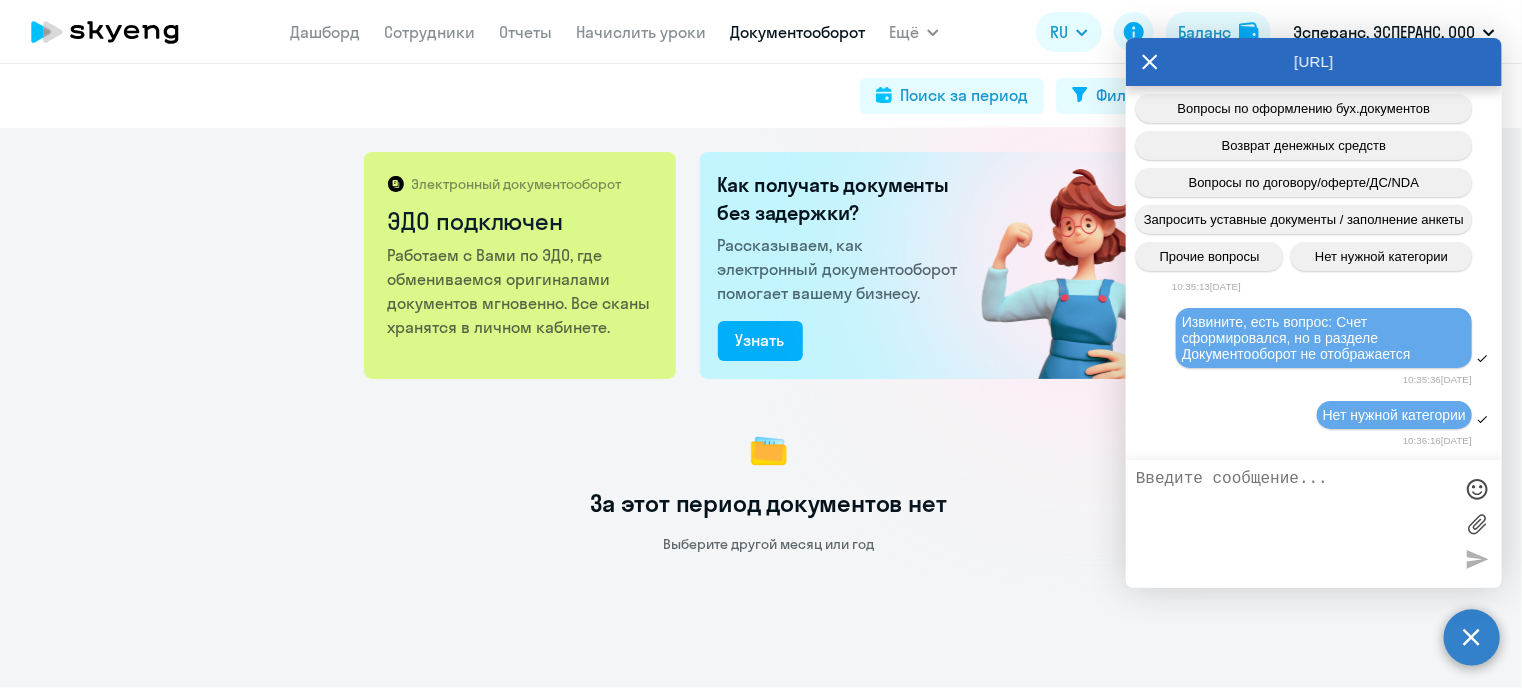 click at bounding box center (1294, 524) 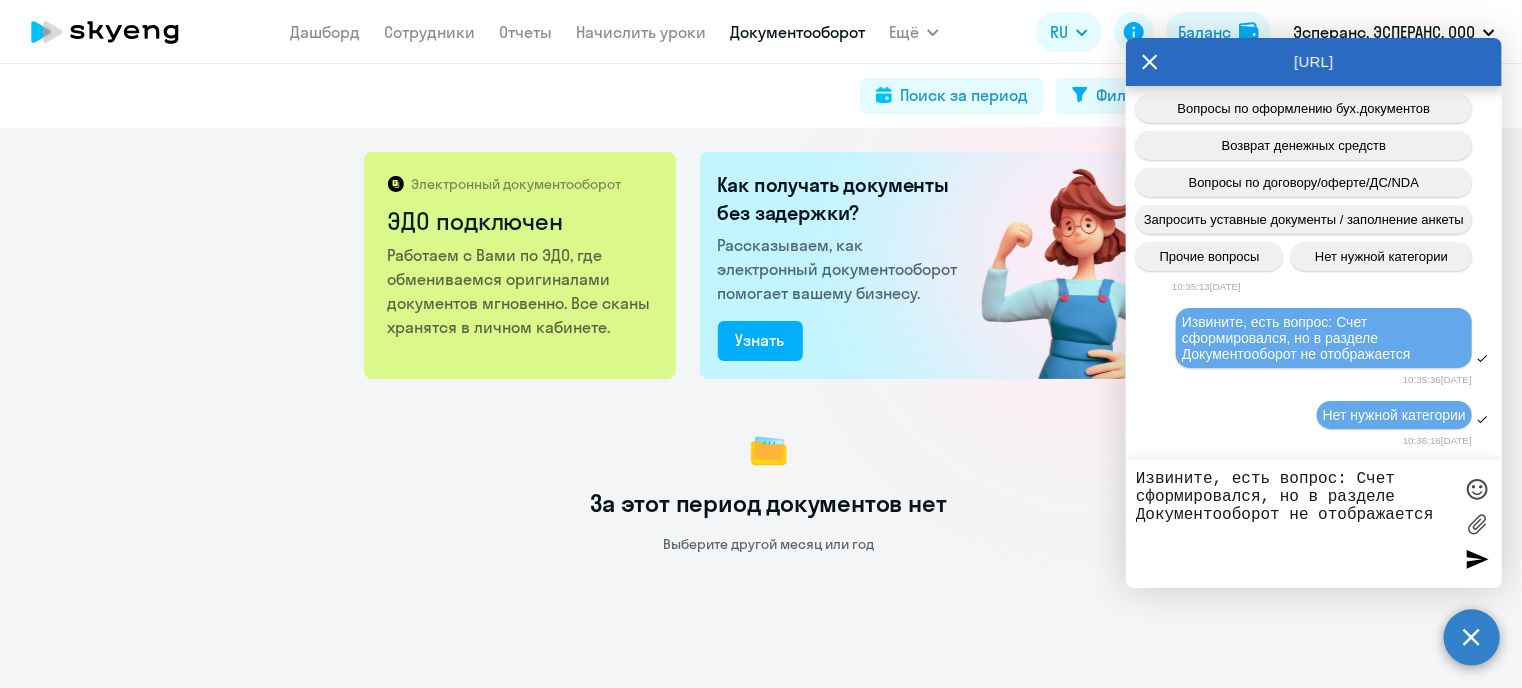 type on "Извините, есть вопрос: Счет сформировался, но в разделе Документооборот не отображается" 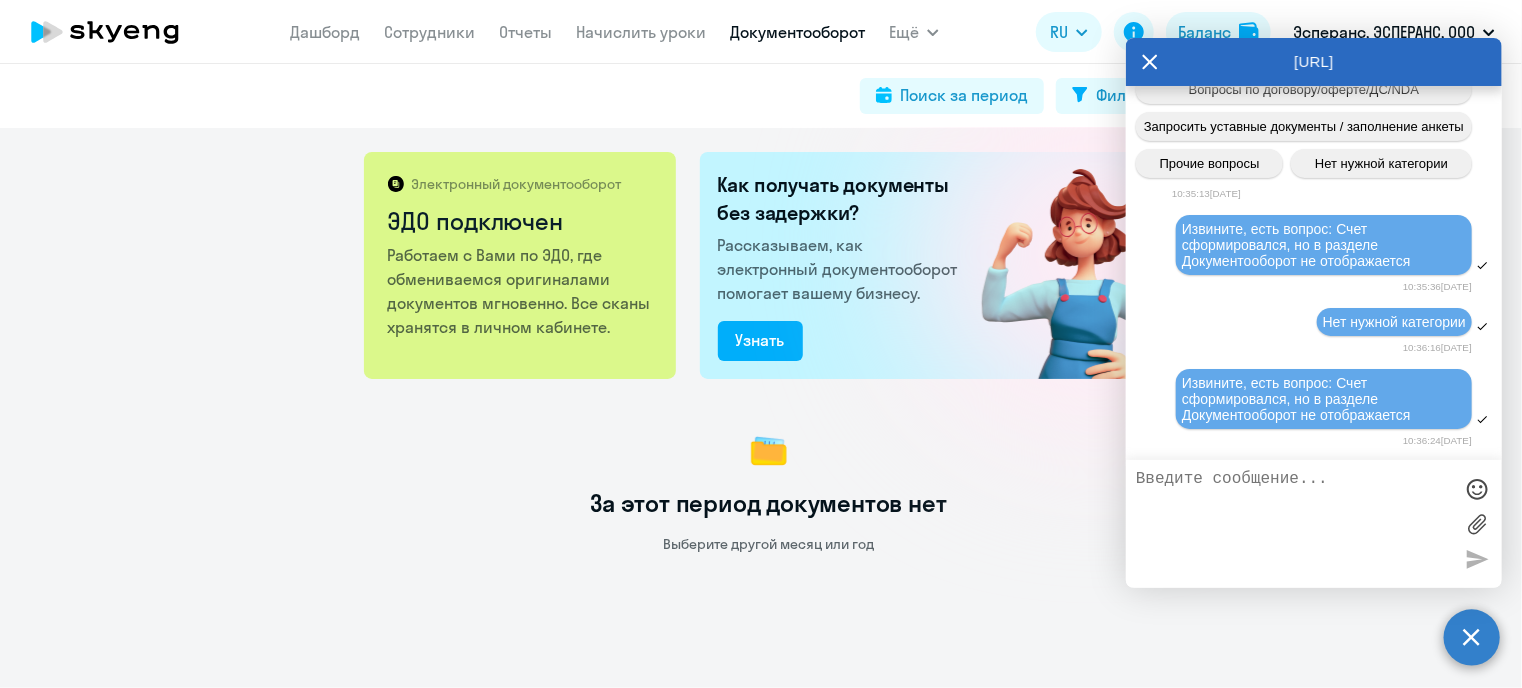 scroll, scrollTop: 23891, scrollLeft: 0, axis: vertical 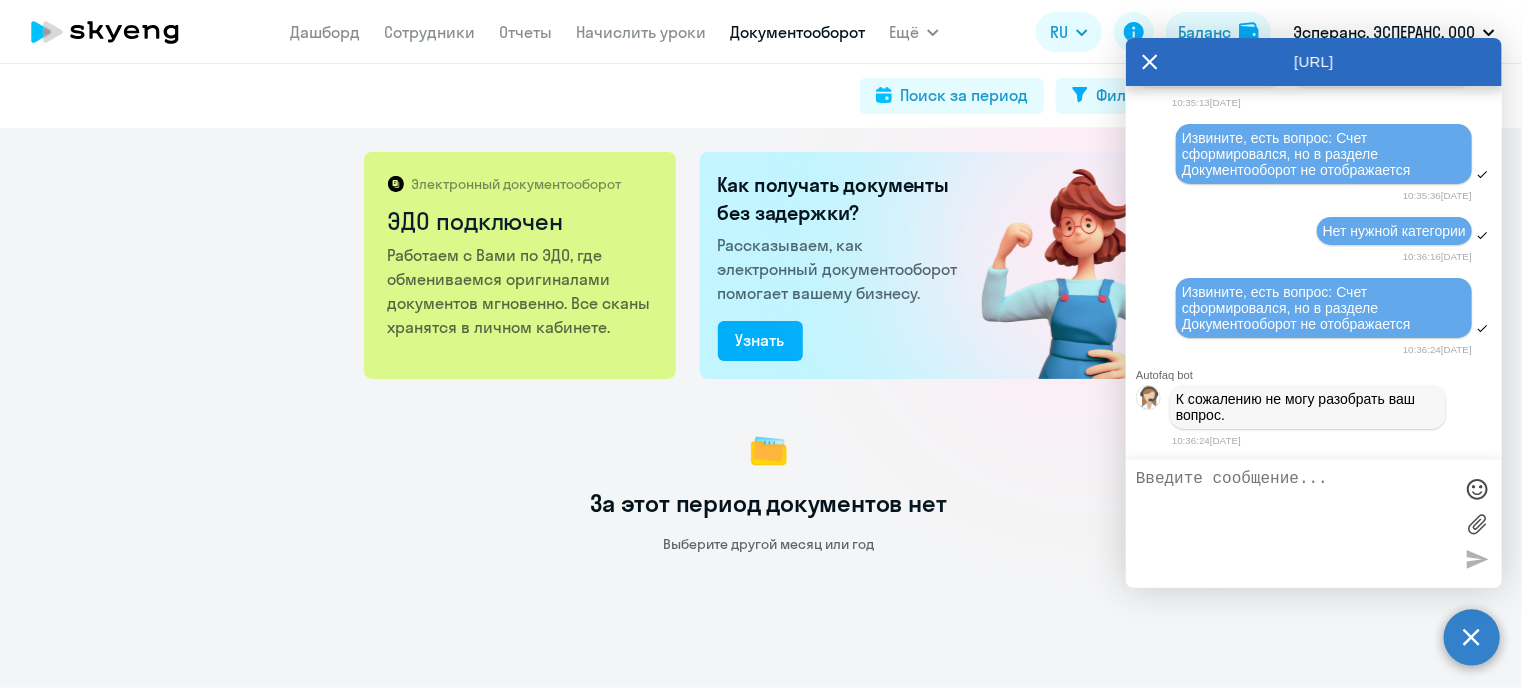 click at bounding box center [1294, 524] 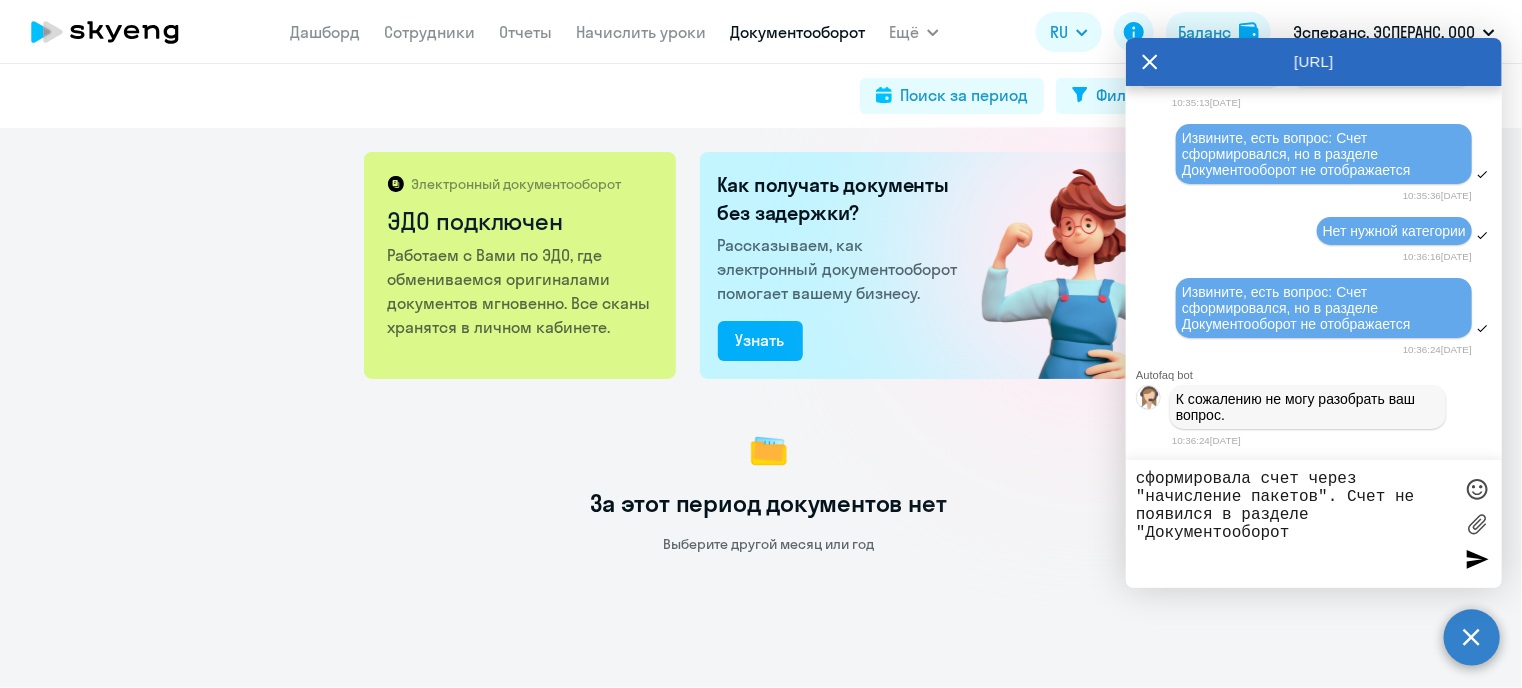 type on "сформировала счет через "начисление пакетов". Счет не появился в разделе "Документооборот"" 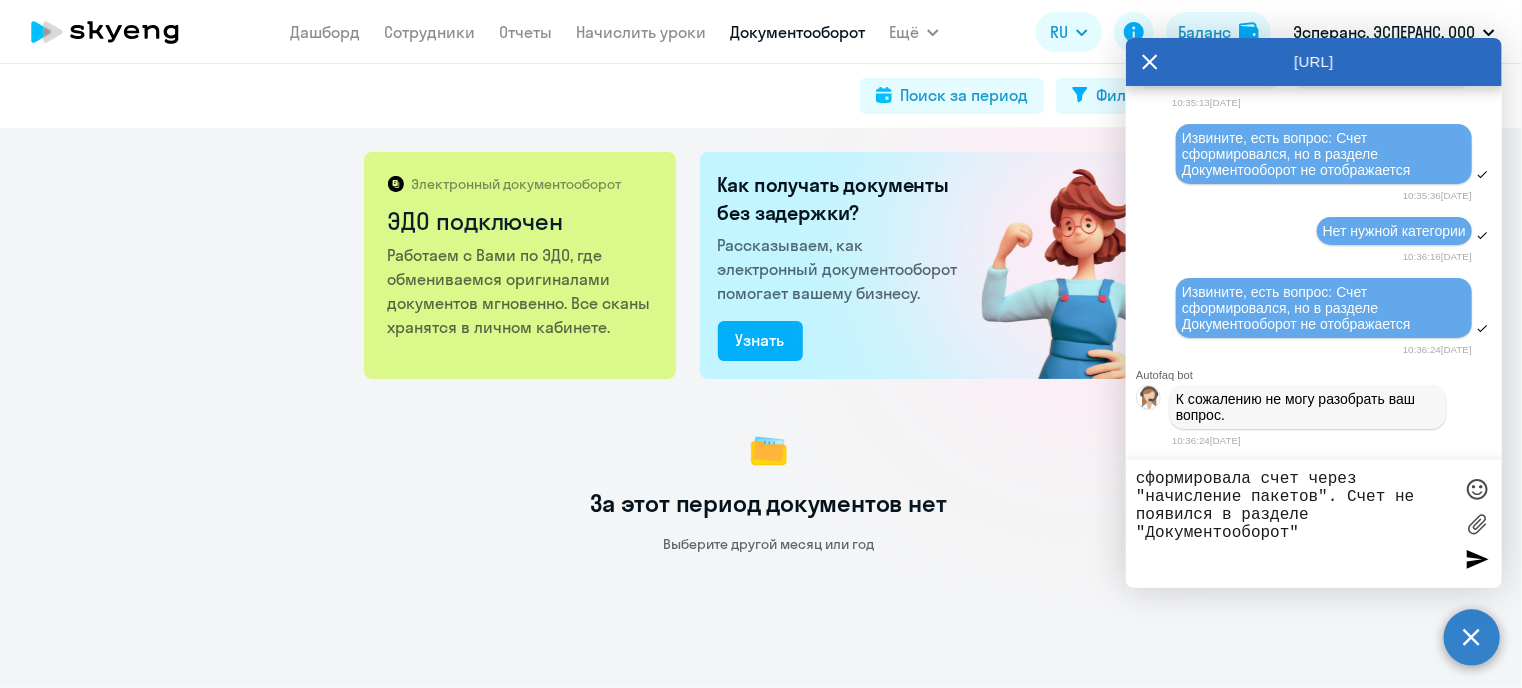 type 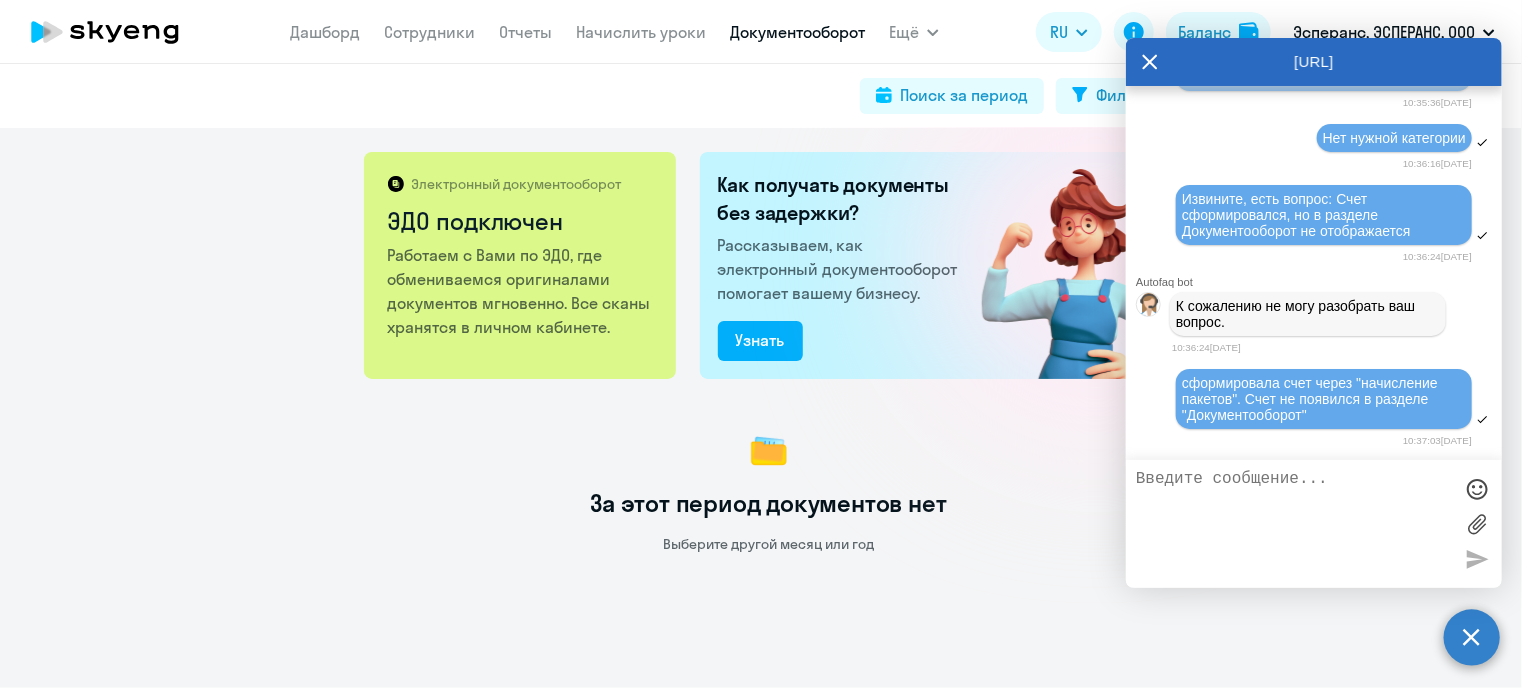scroll, scrollTop: 23986, scrollLeft: 0, axis: vertical 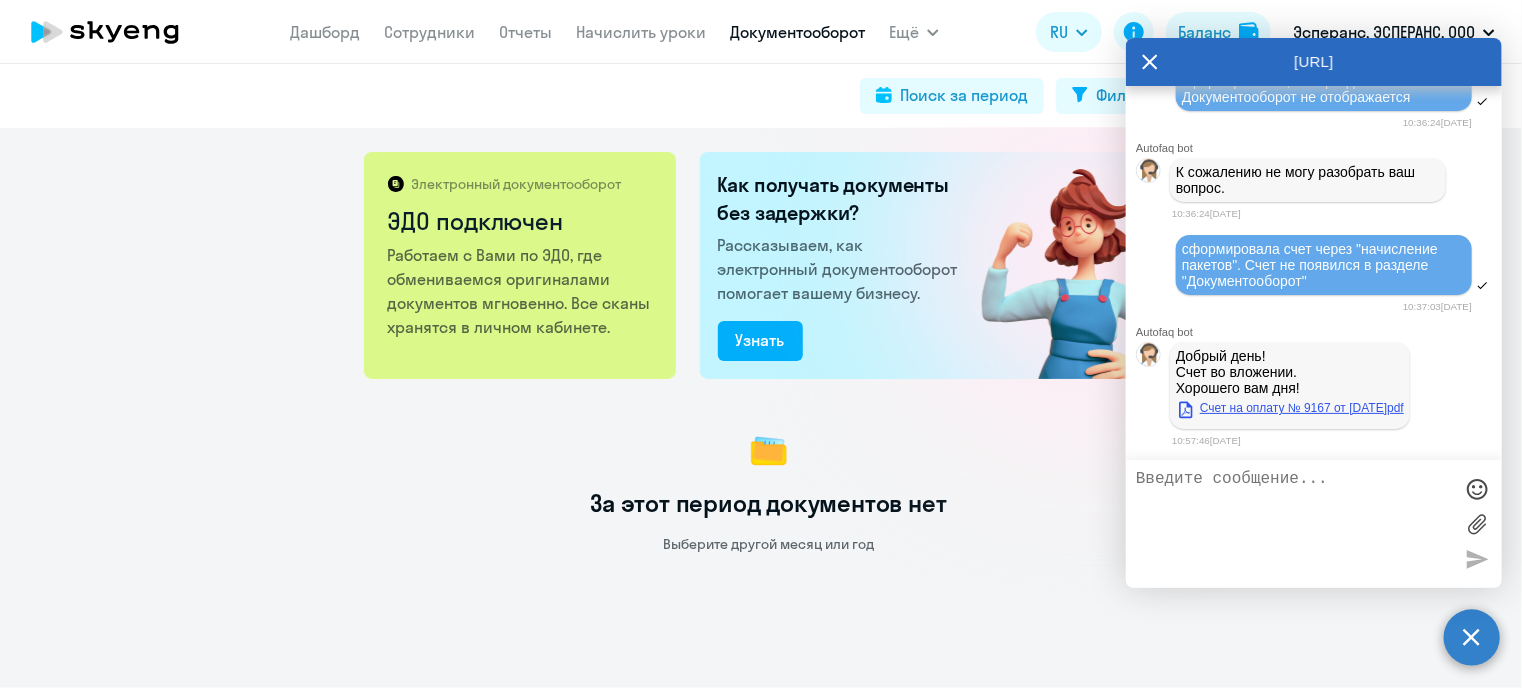 click on "Счет на оплату № 9167 от [DATE]pdf" at bounding box center (1290, 408) 